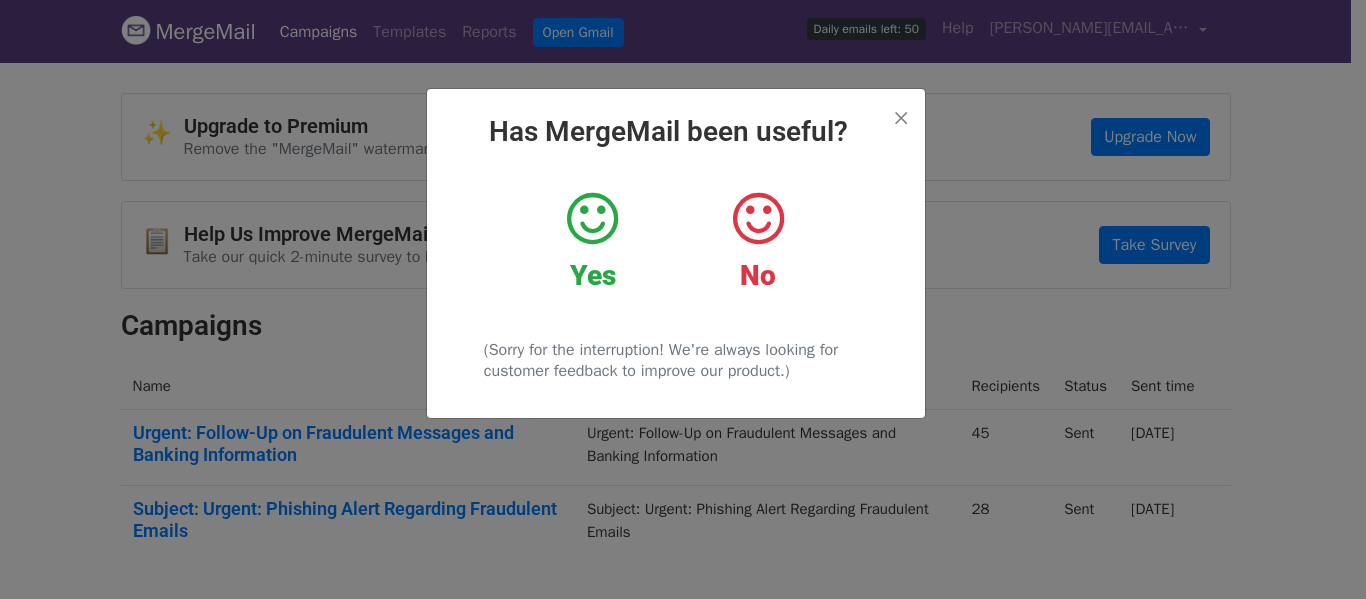 scroll, scrollTop: 0, scrollLeft: 0, axis: both 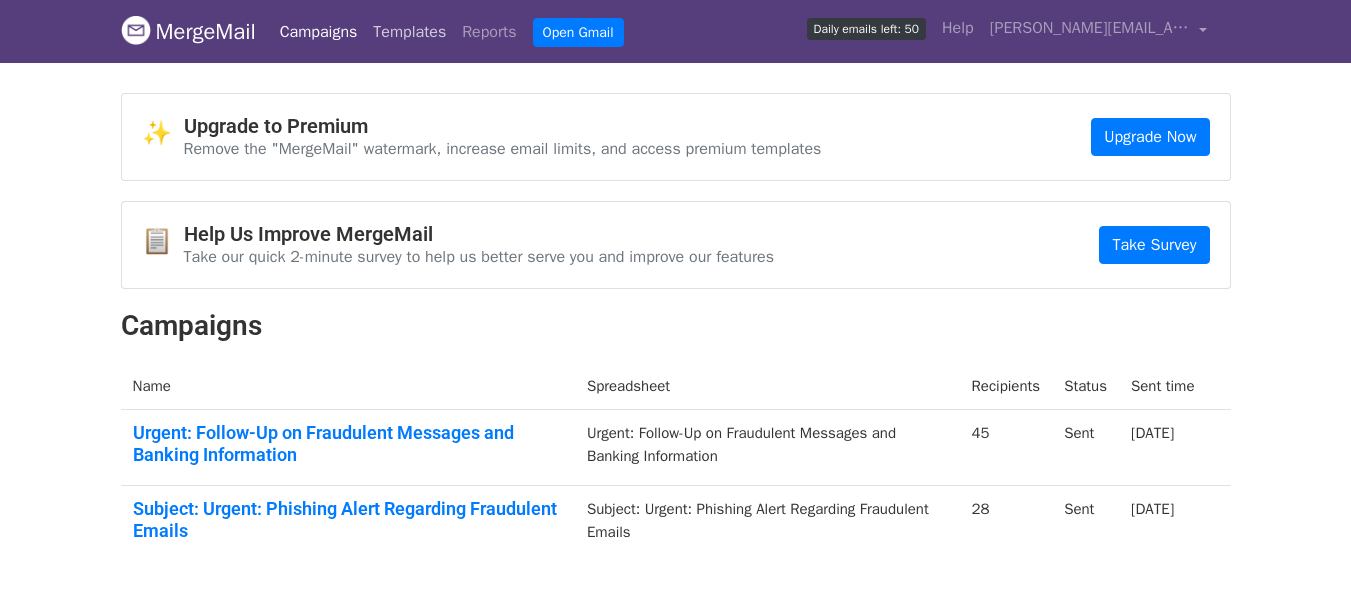 click on "Templates" at bounding box center (409, 32) 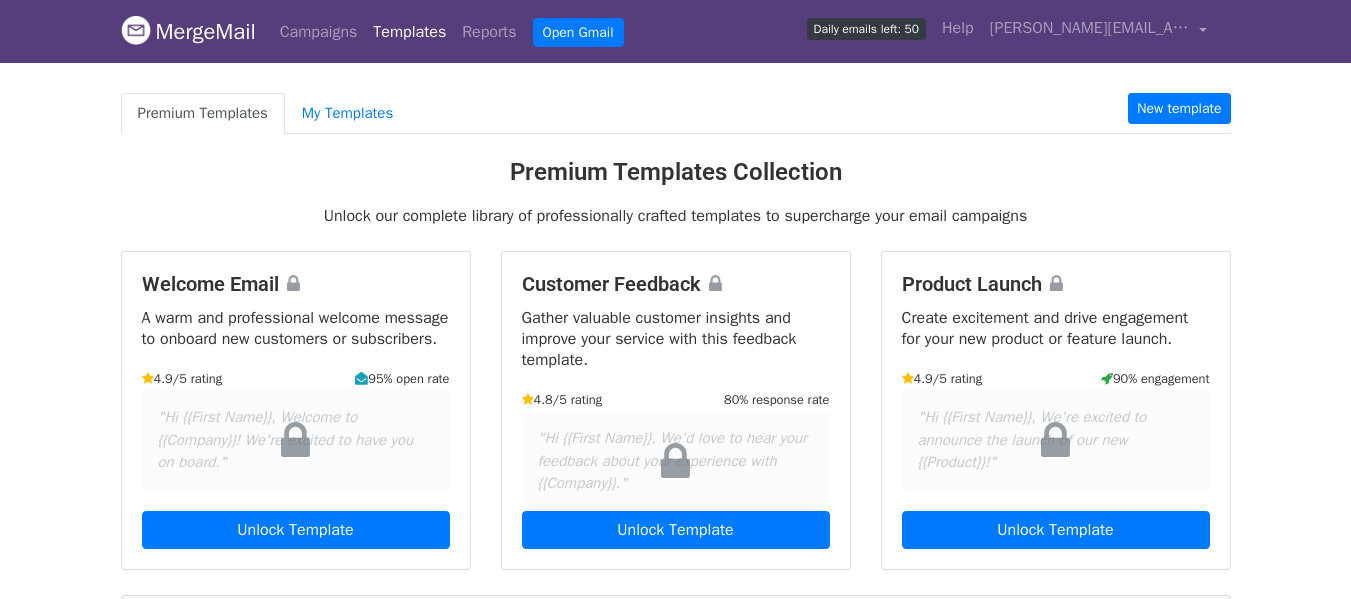scroll, scrollTop: 0, scrollLeft: 0, axis: both 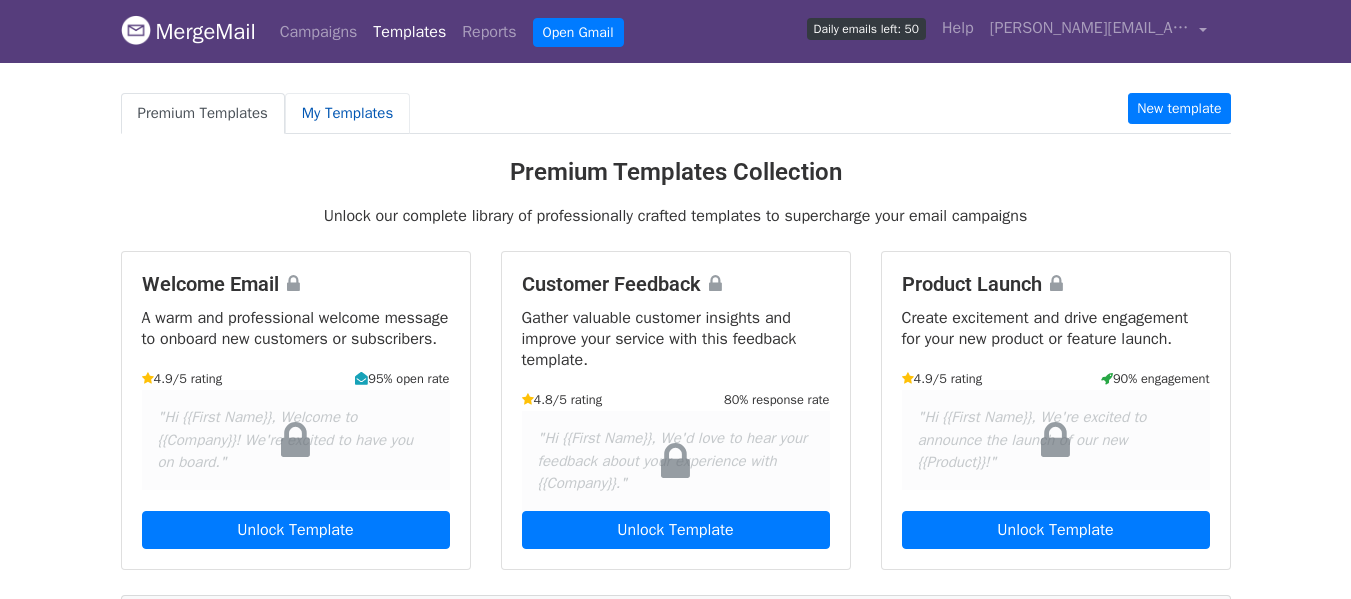 click on "My Templates" at bounding box center (347, 113) 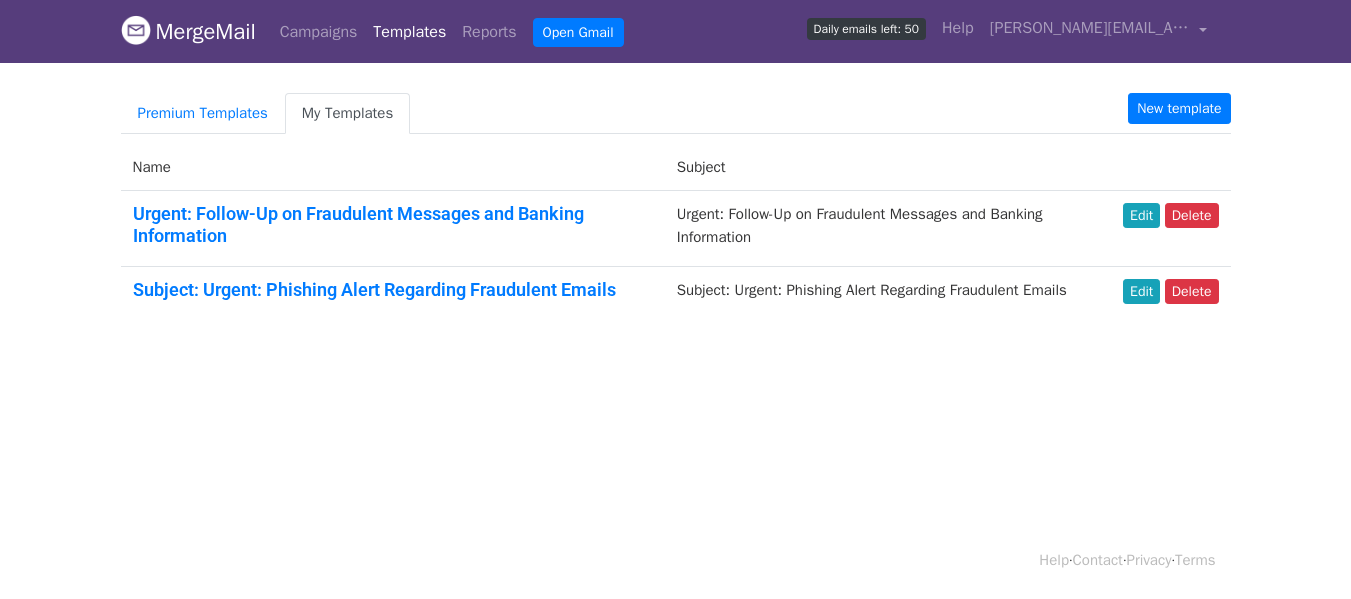 scroll, scrollTop: 0, scrollLeft: 0, axis: both 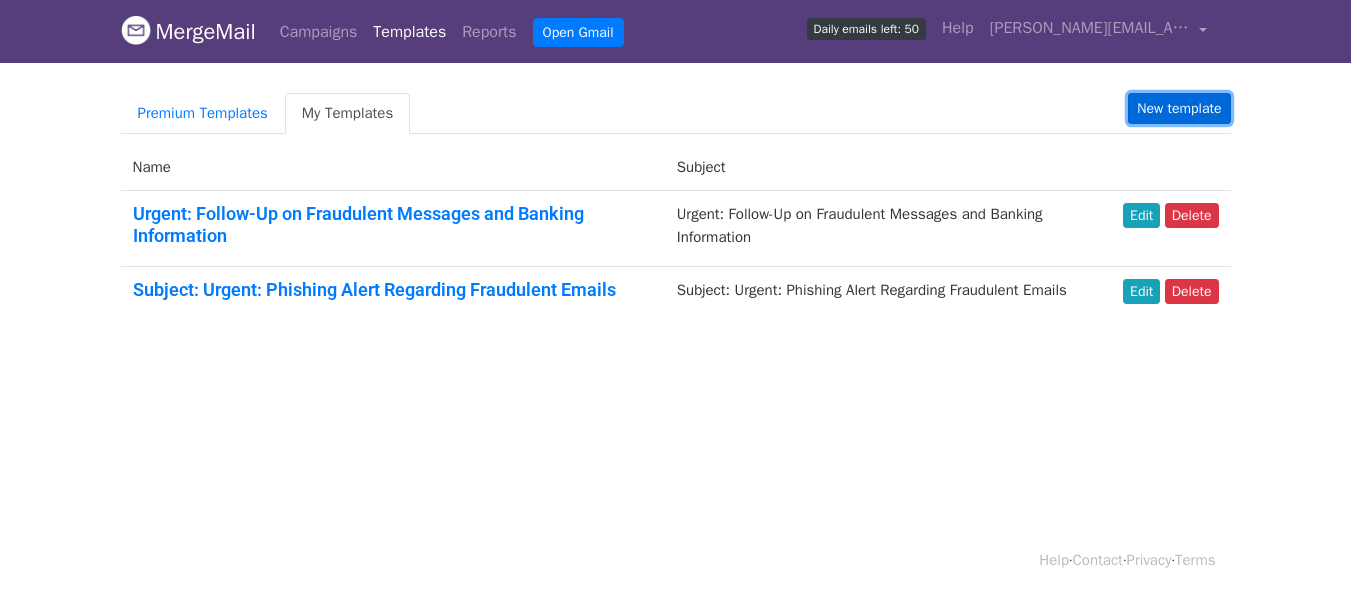 click on "New template" at bounding box center (1179, 108) 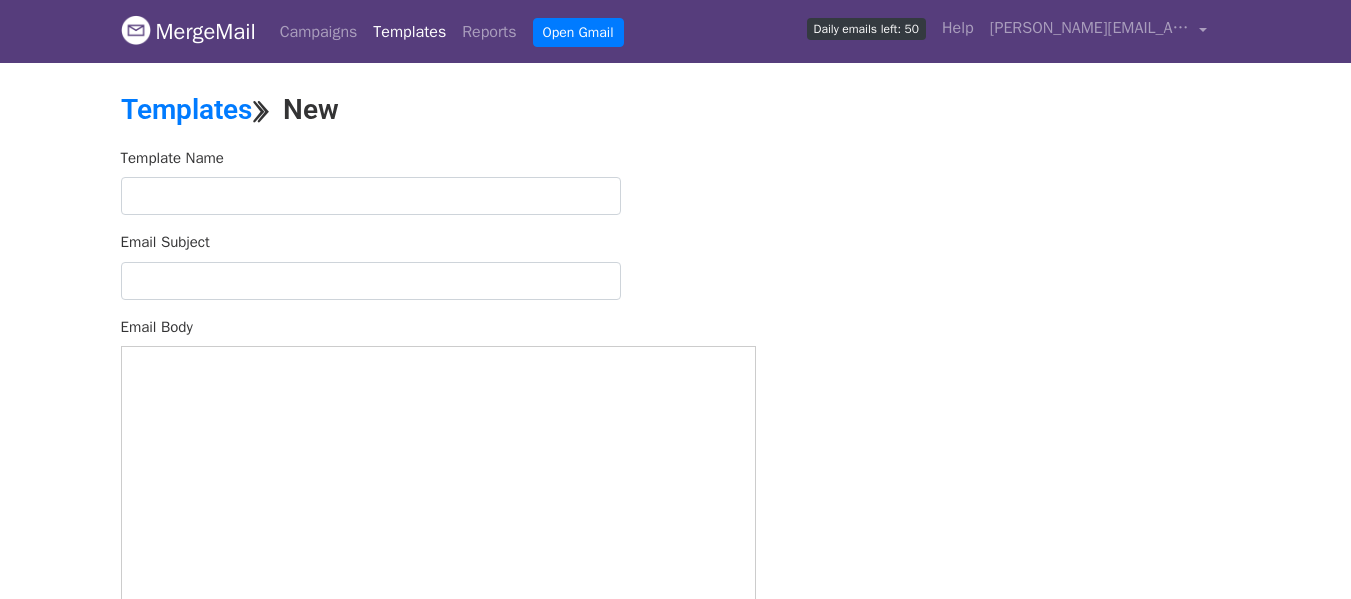 scroll, scrollTop: 0, scrollLeft: 0, axis: both 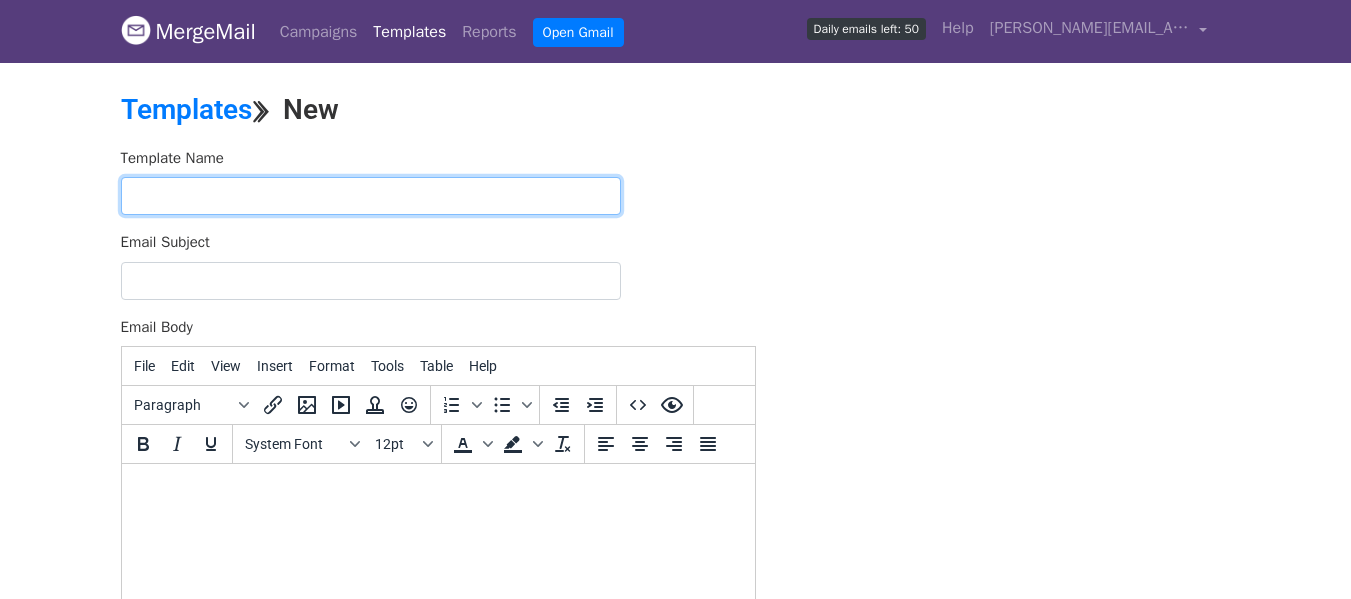 click at bounding box center [371, 196] 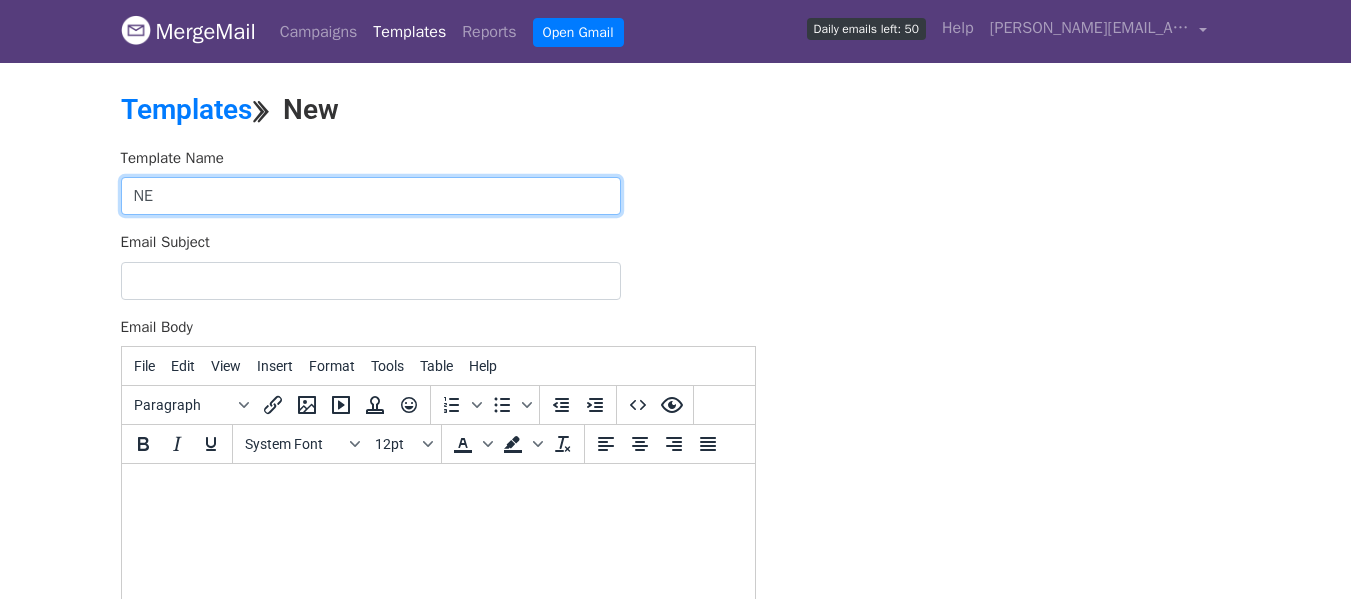 type on "N" 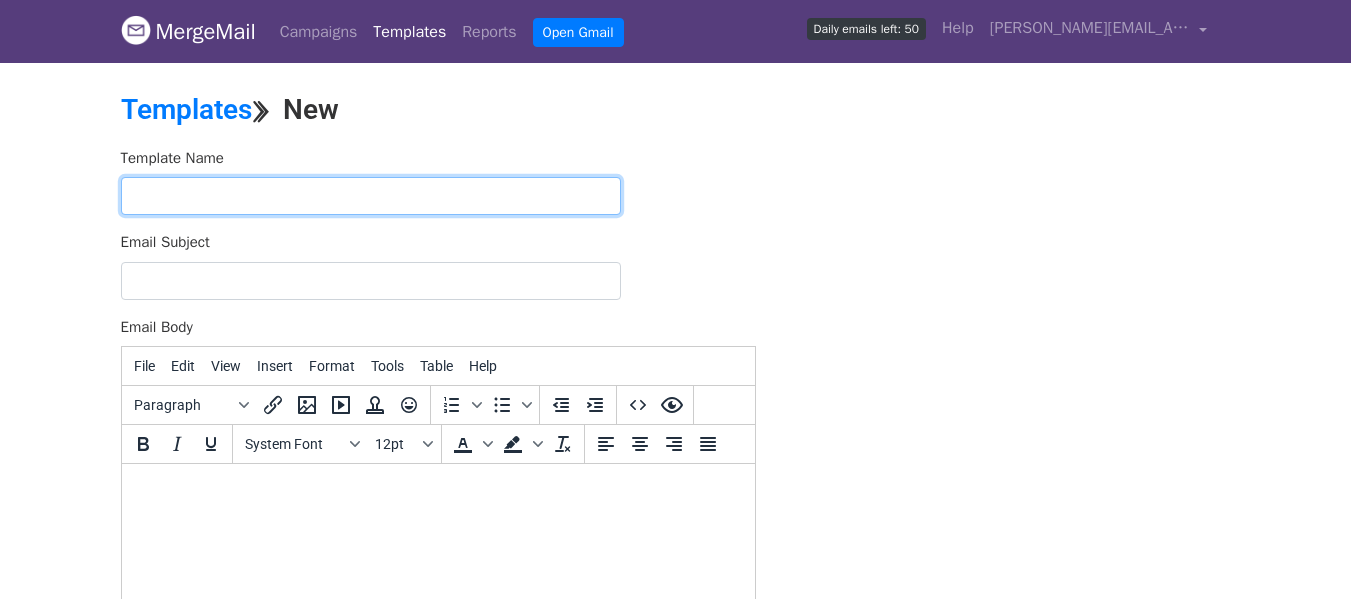 paste on "PHISHING ALERT" 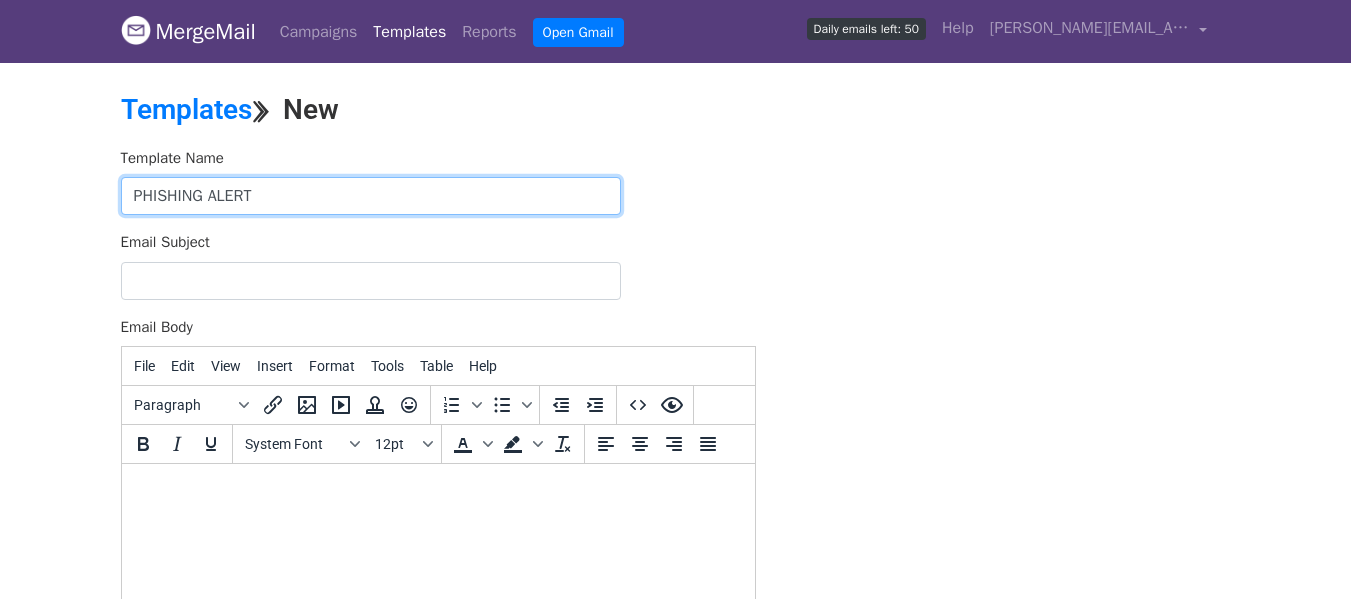 type on "PHISHING ALERT" 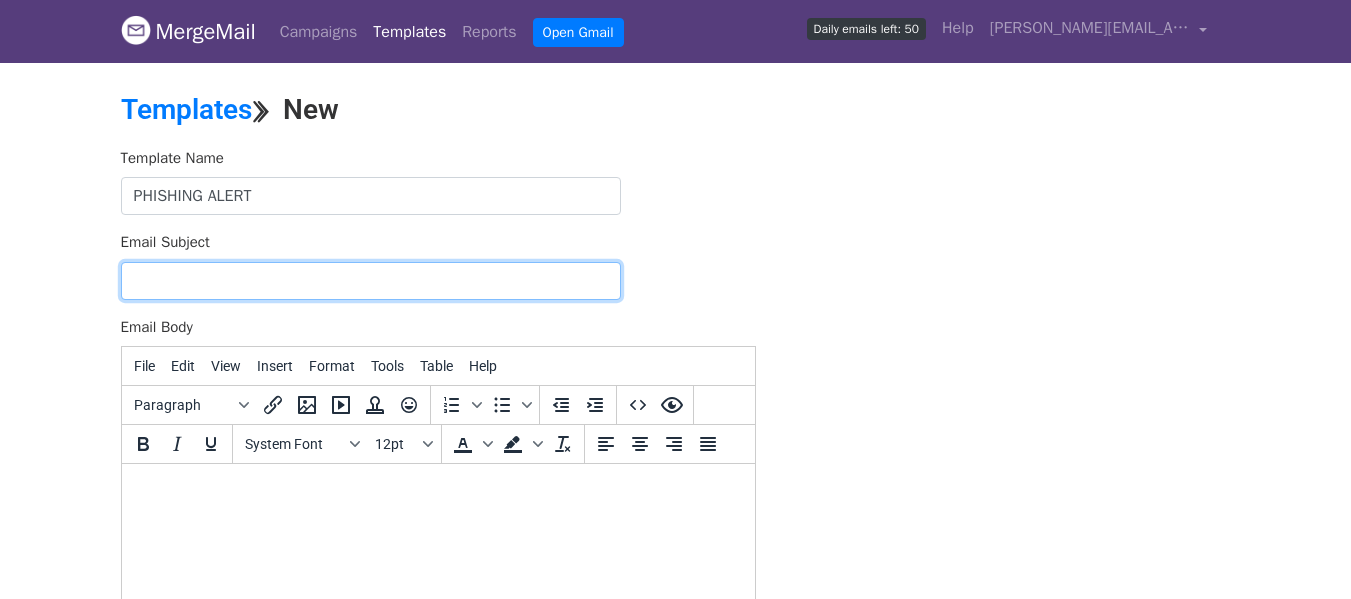 click on "Email Subject" at bounding box center [371, 281] 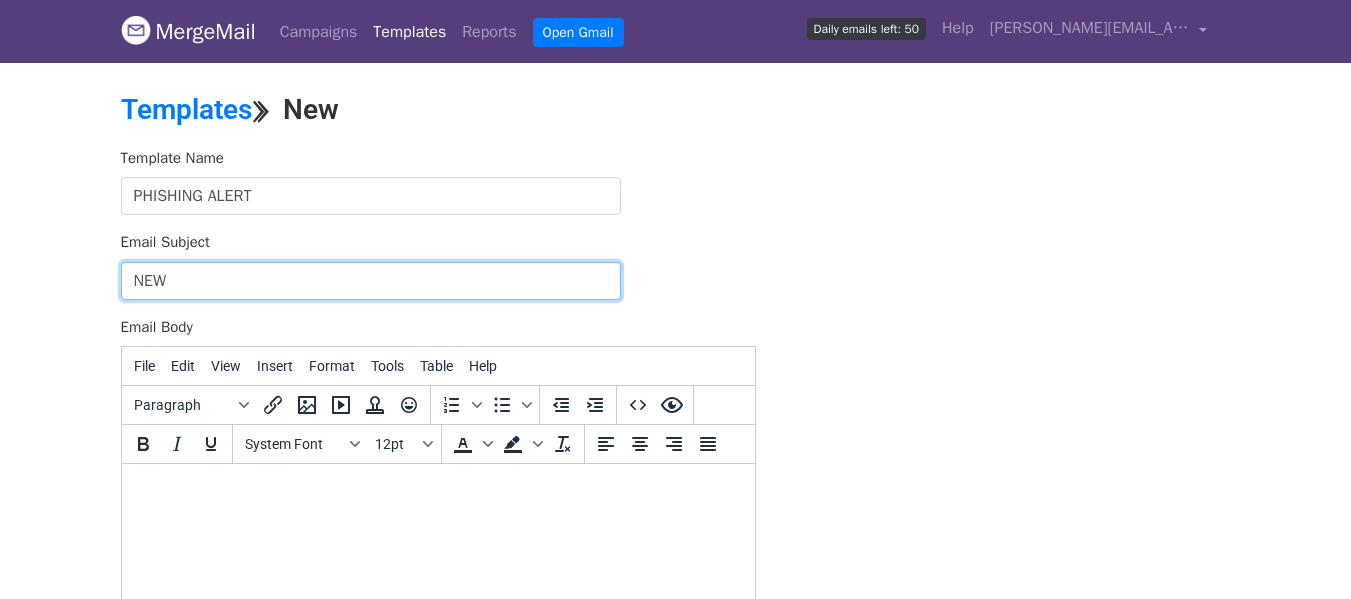 paste on "PHISHING ALERT" 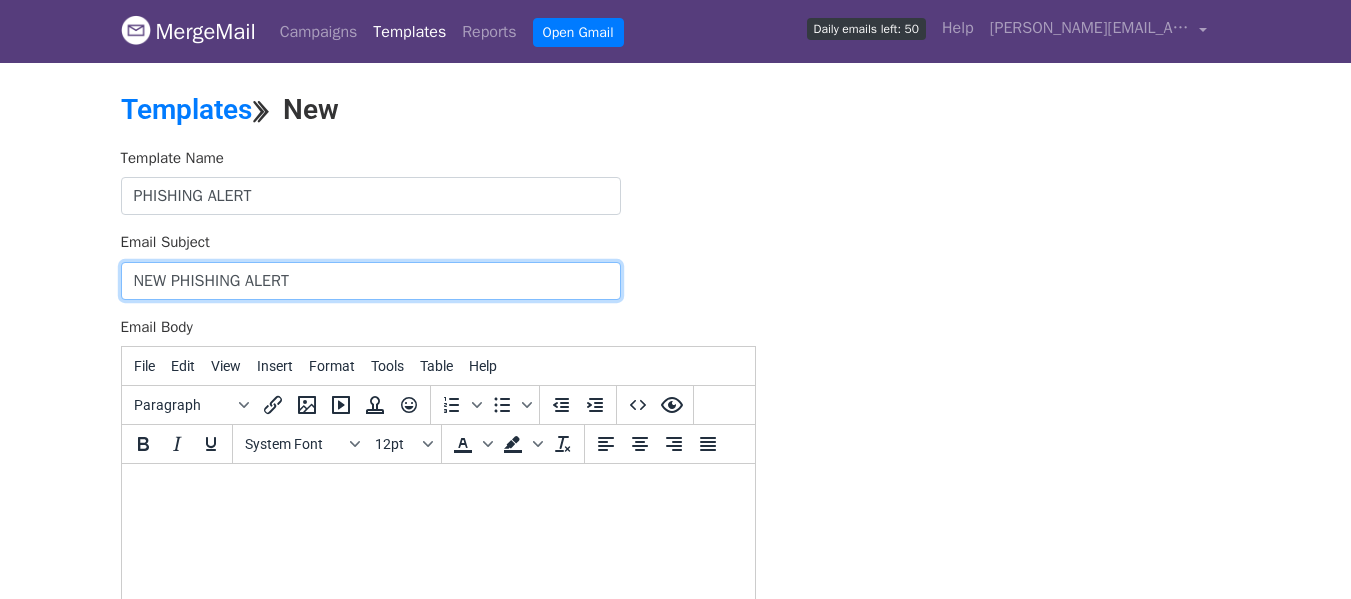 type on "NEW PHISHING ALERT" 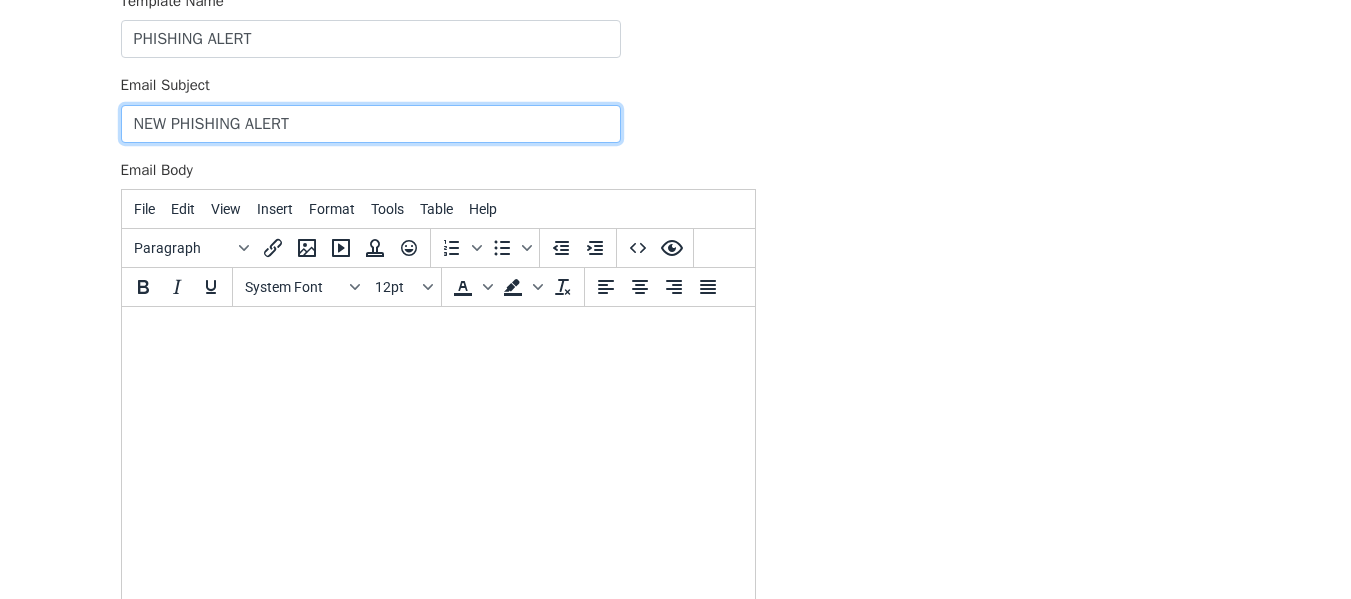 scroll, scrollTop: 167, scrollLeft: 0, axis: vertical 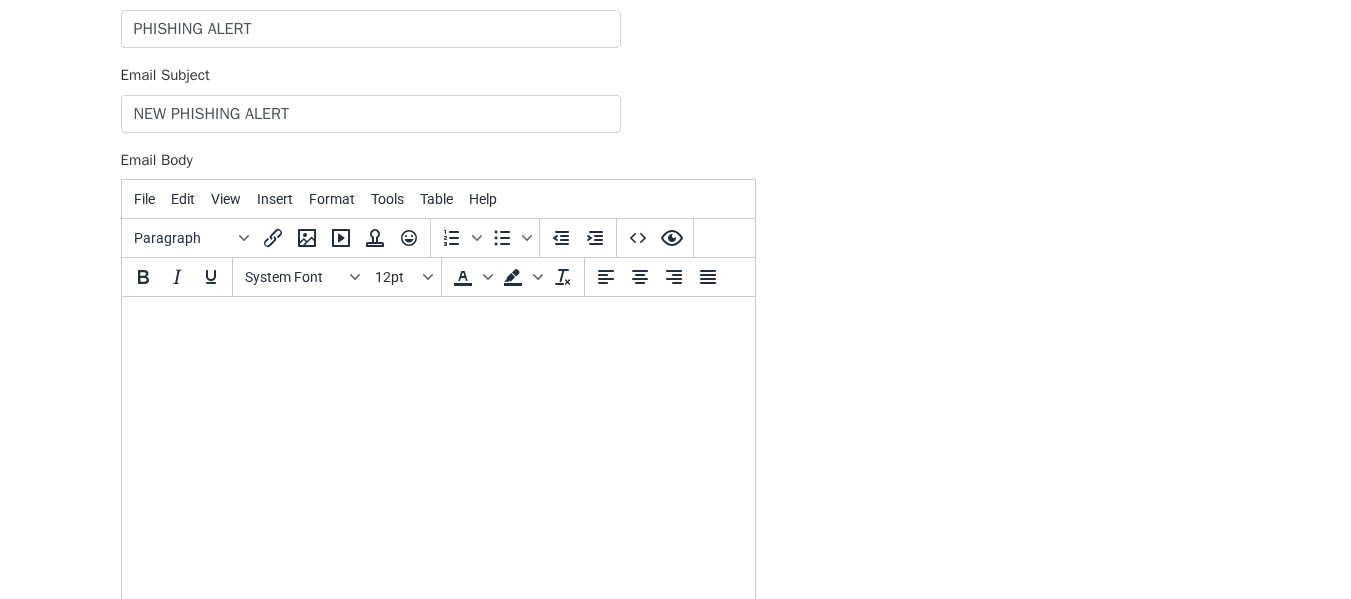 click at bounding box center (437, 324) 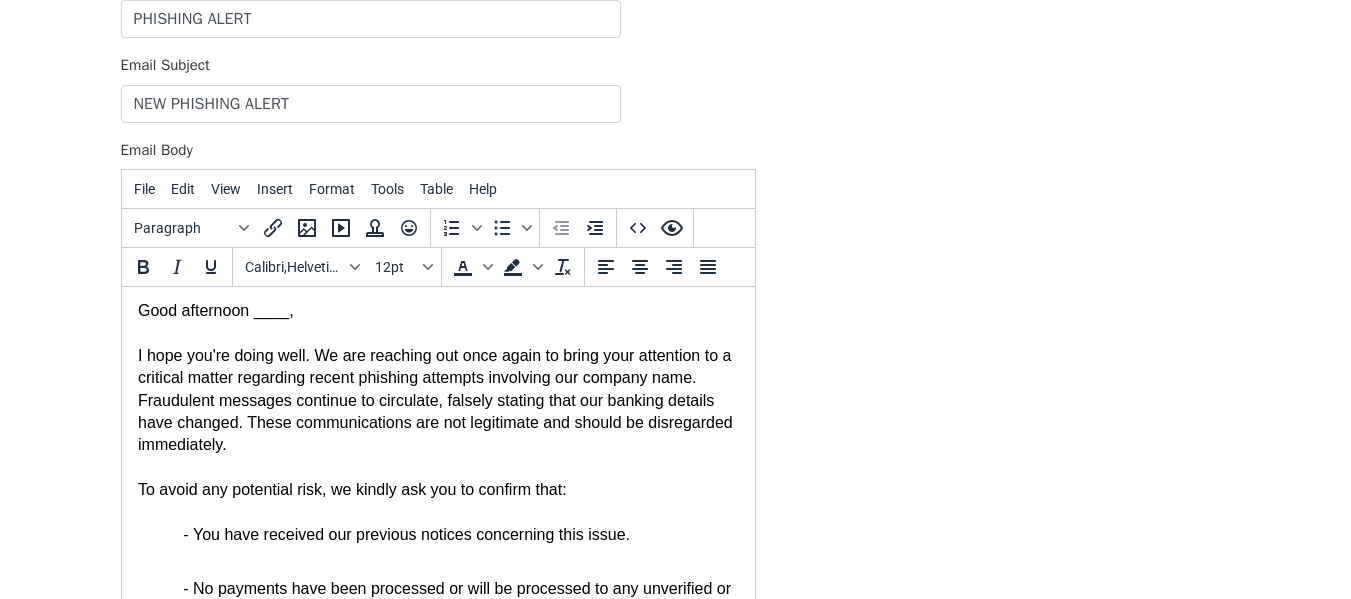 scroll, scrollTop: 0, scrollLeft: 0, axis: both 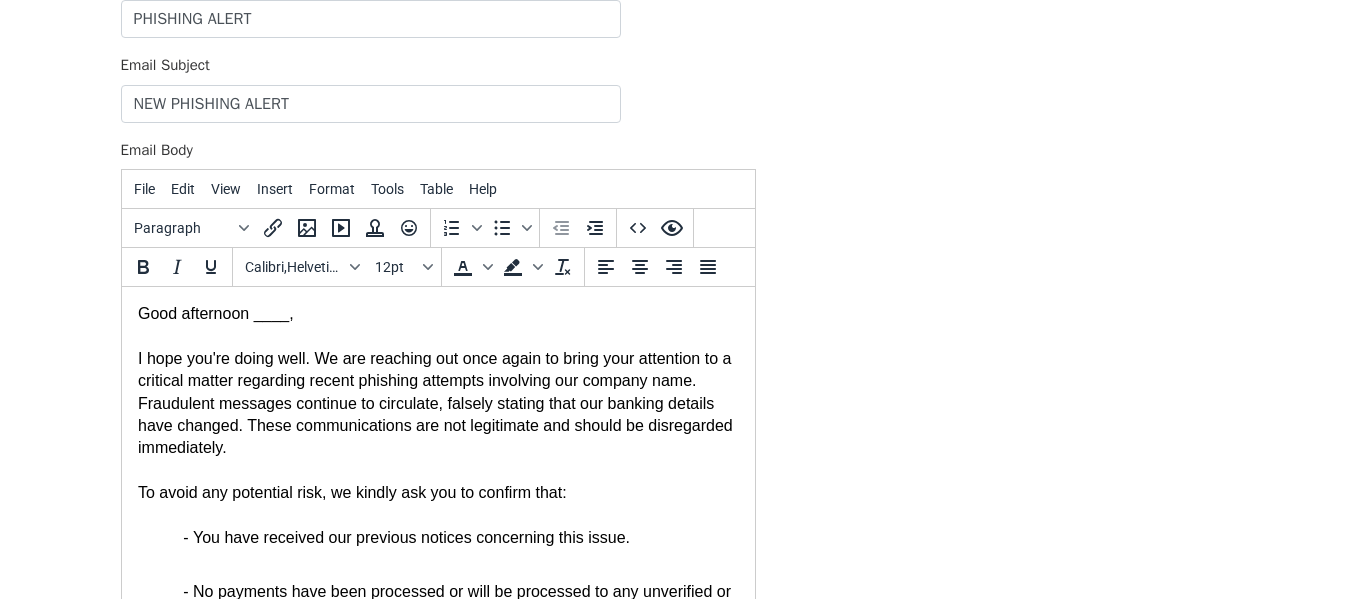 click on "Good afternoon ____," at bounding box center (437, 314) 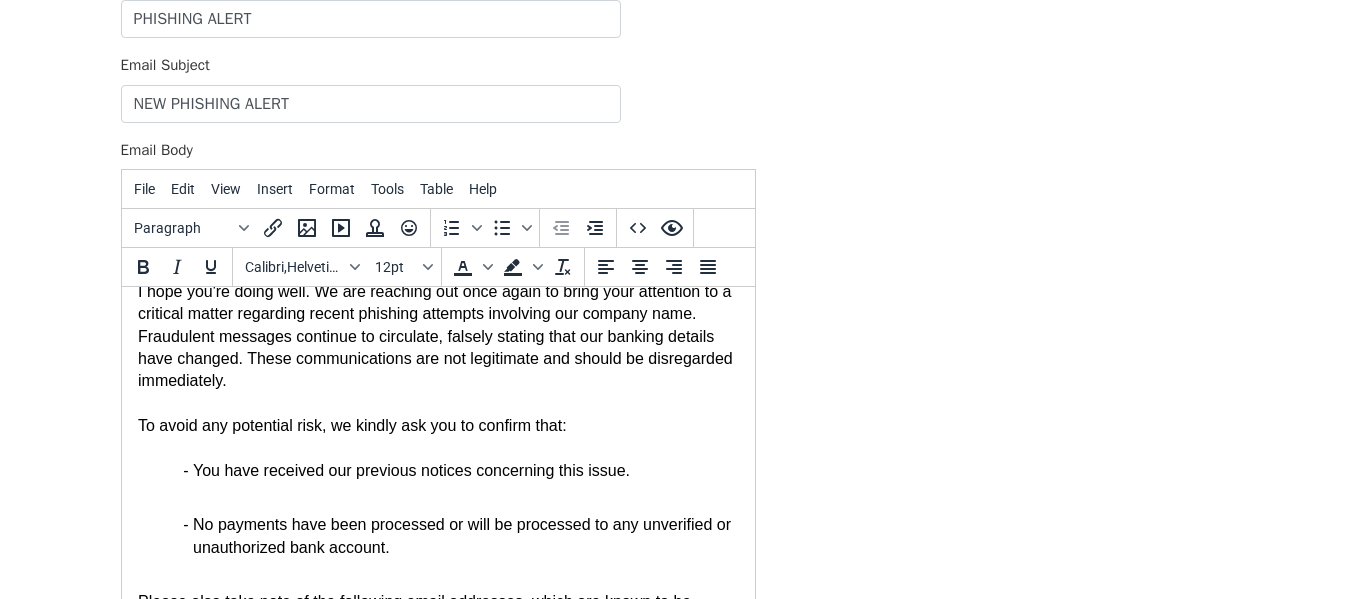 scroll, scrollTop: 100, scrollLeft: 0, axis: vertical 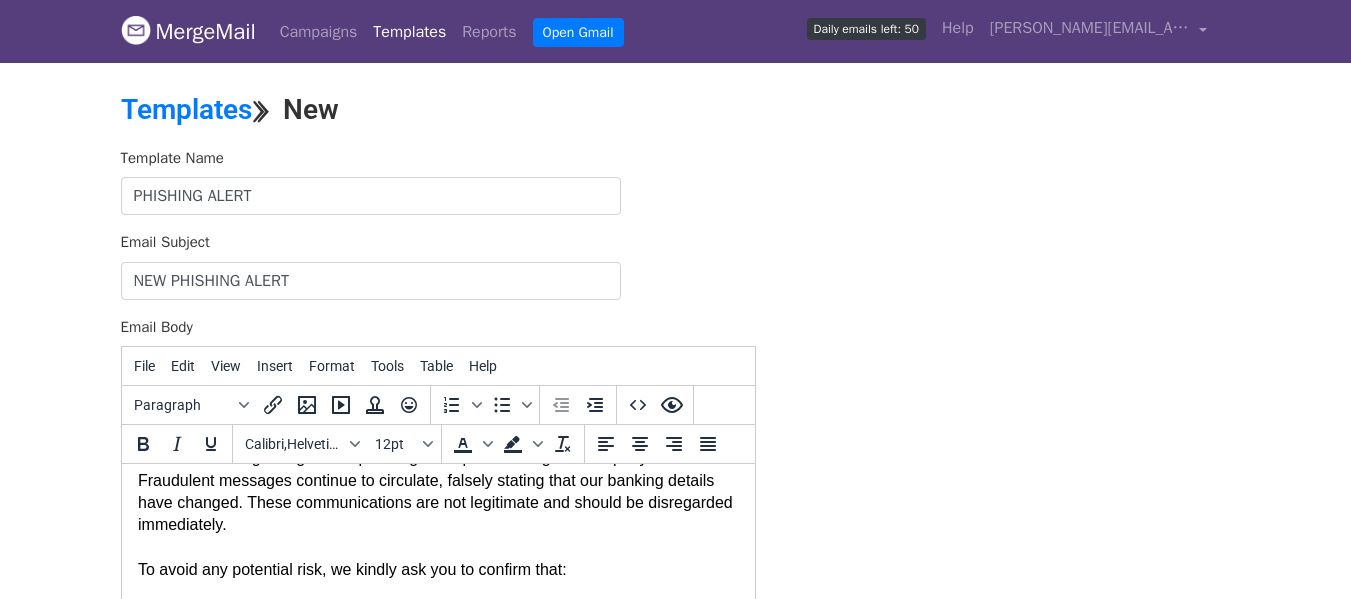 click on "Templates" at bounding box center (409, 32) 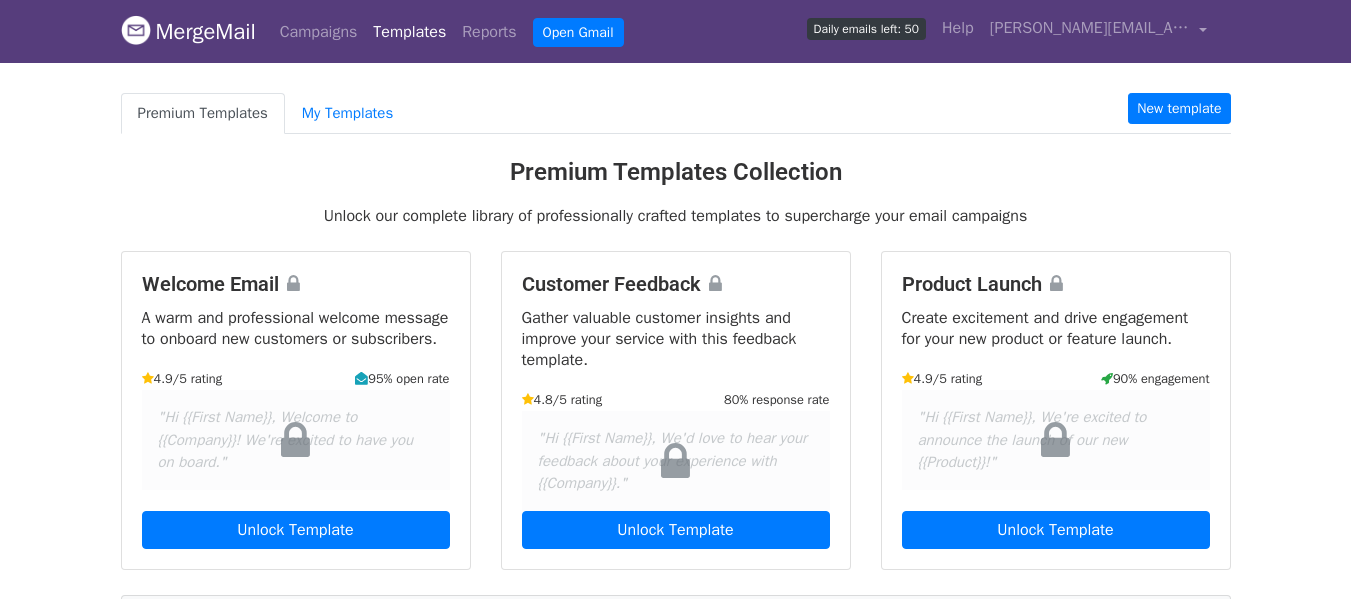 scroll, scrollTop: 0, scrollLeft: 0, axis: both 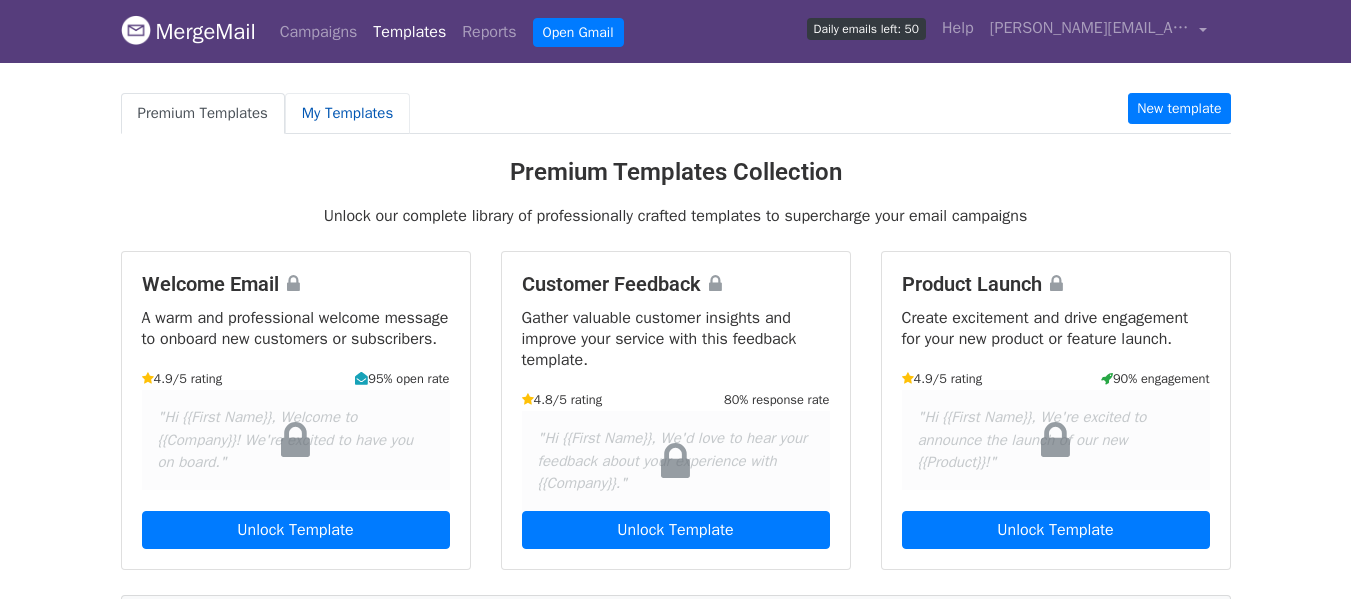 click on "My Templates" at bounding box center (347, 113) 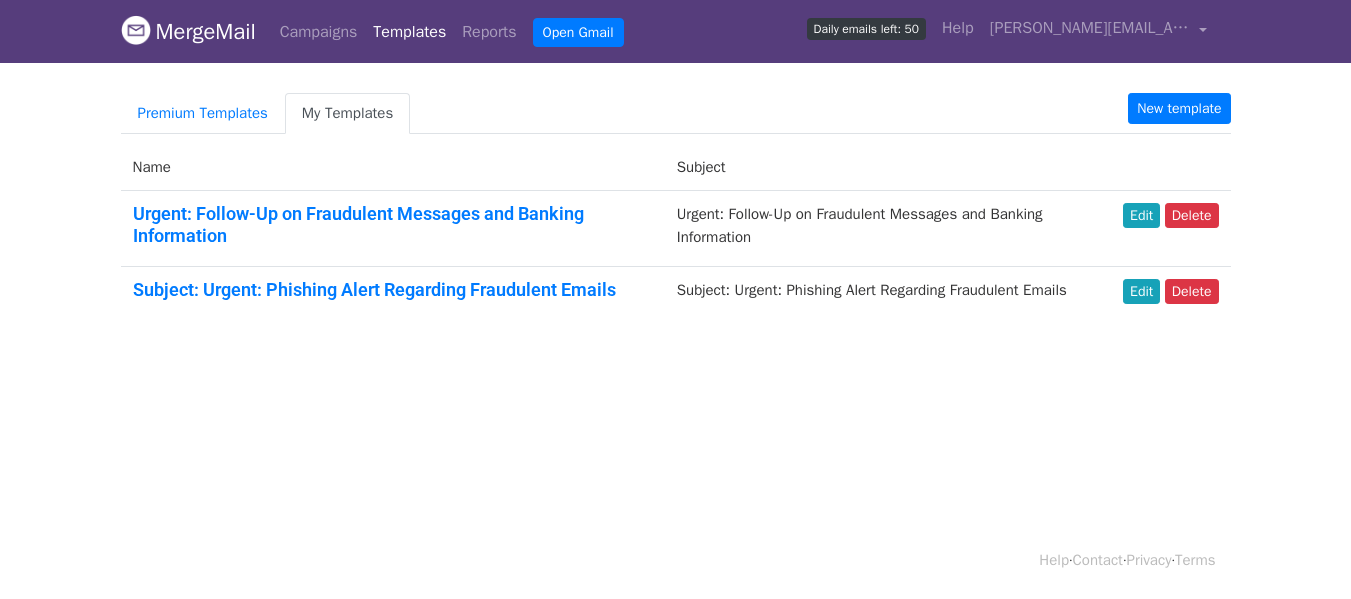 scroll, scrollTop: 0, scrollLeft: 0, axis: both 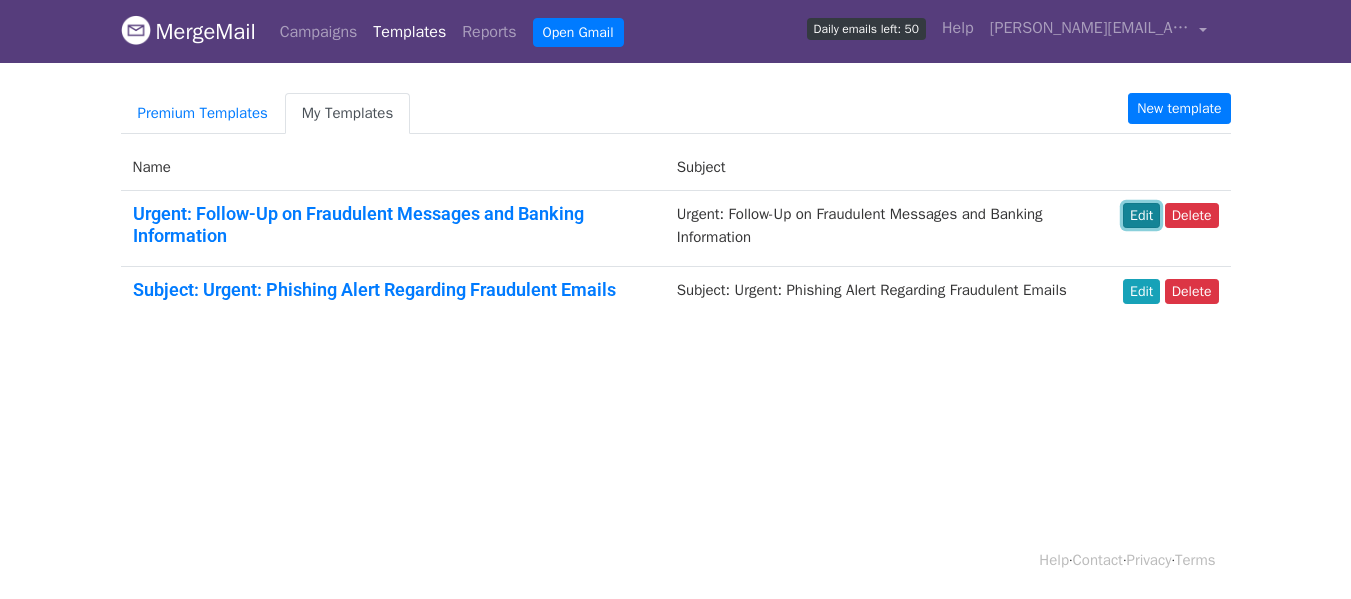 click on "Edit" at bounding box center [1141, 215] 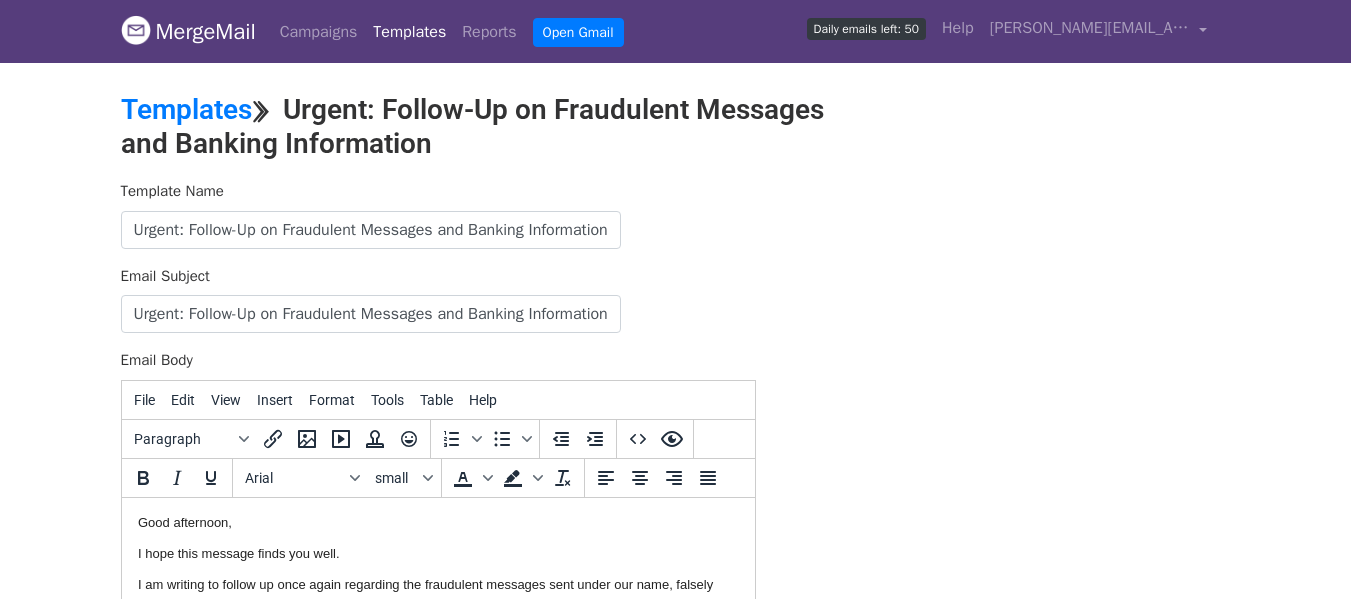 scroll, scrollTop: 0, scrollLeft: 0, axis: both 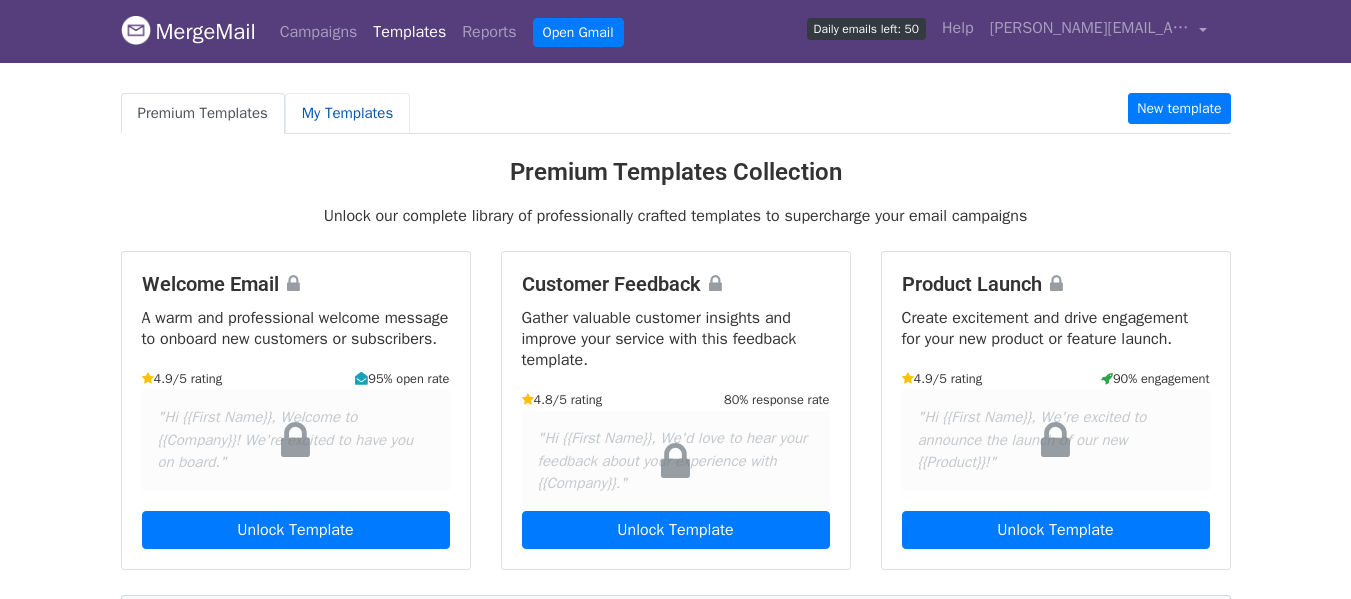 click on "My Templates" at bounding box center [347, 113] 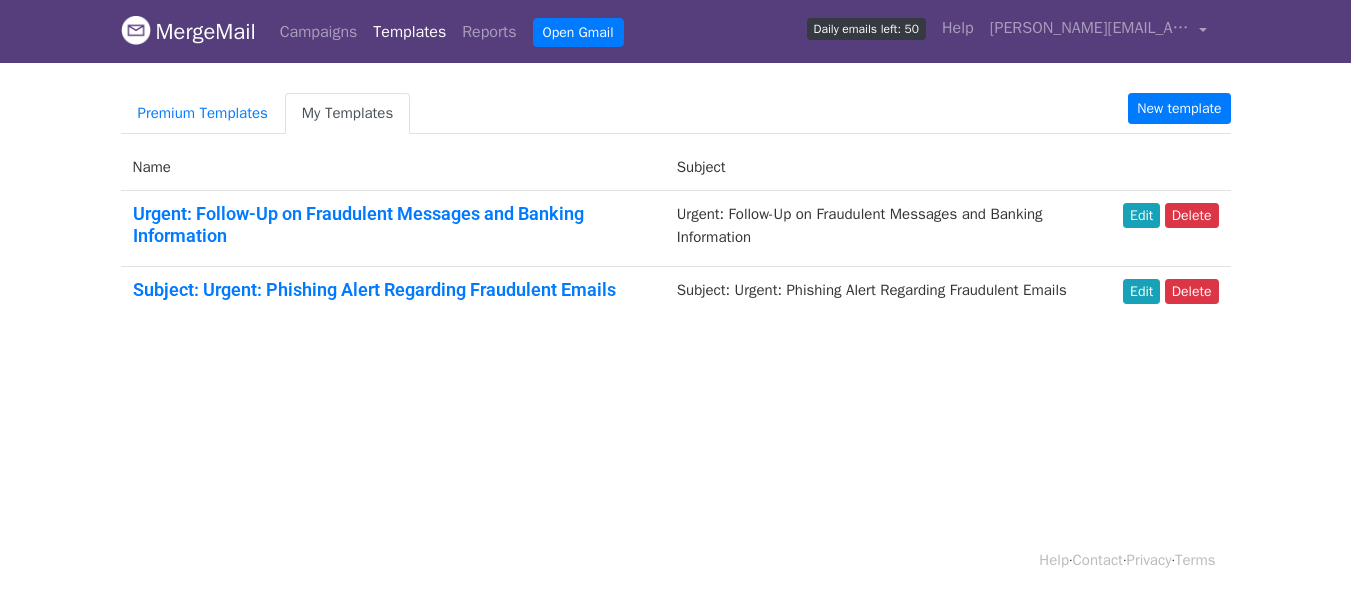 scroll, scrollTop: 0, scrollLeft: 0, axis: both 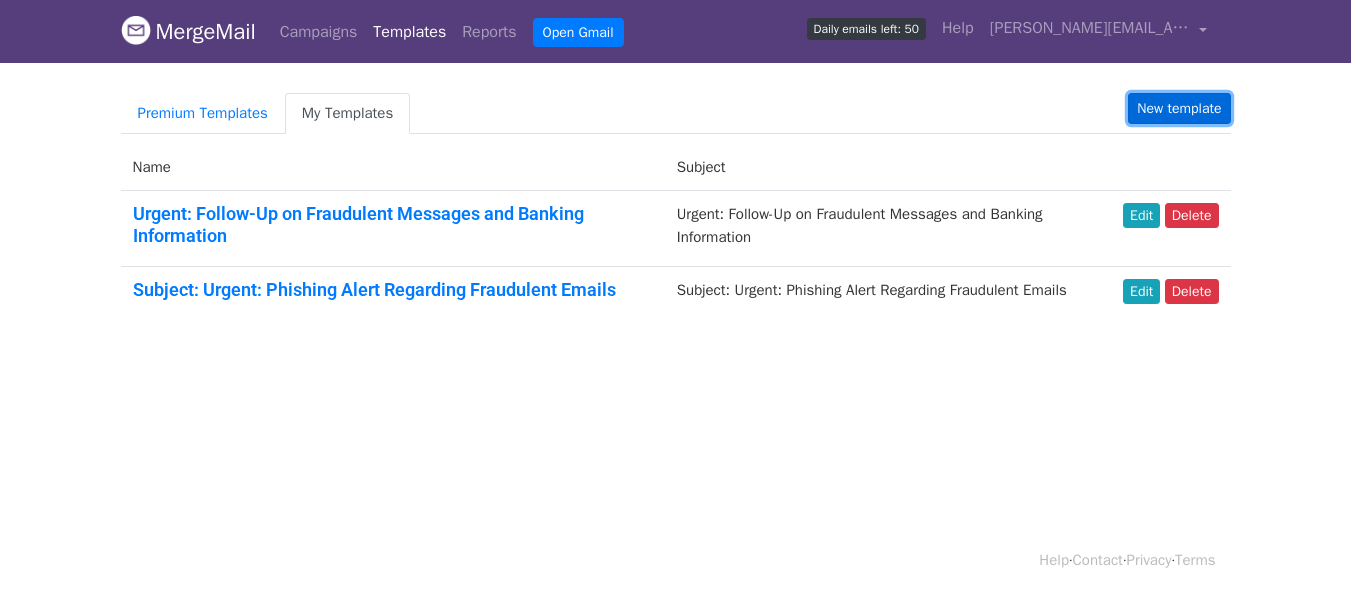 click on "New template" at bounding box center (1179, 108) 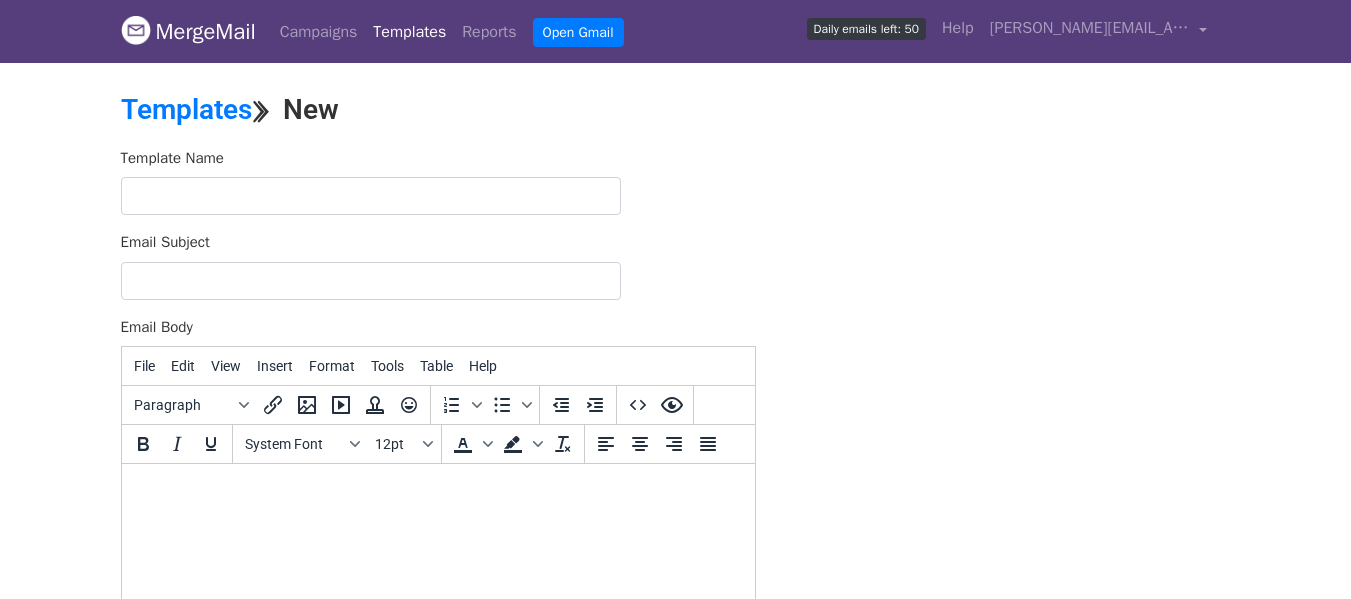 scroll, scrollTop: 0, scrollLeft: 0, axis: both 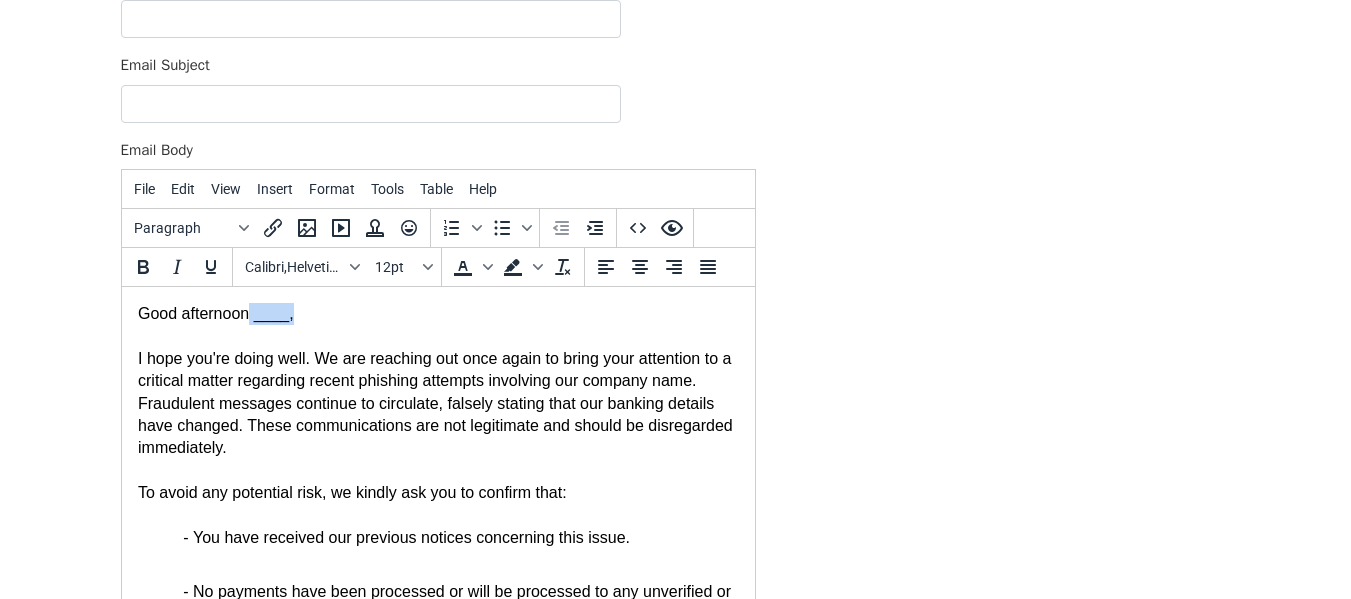 drag, startPoint x: 241, startPoint y: 318, endPoint x: 291, endPoint y: 310, distance: 50.635956 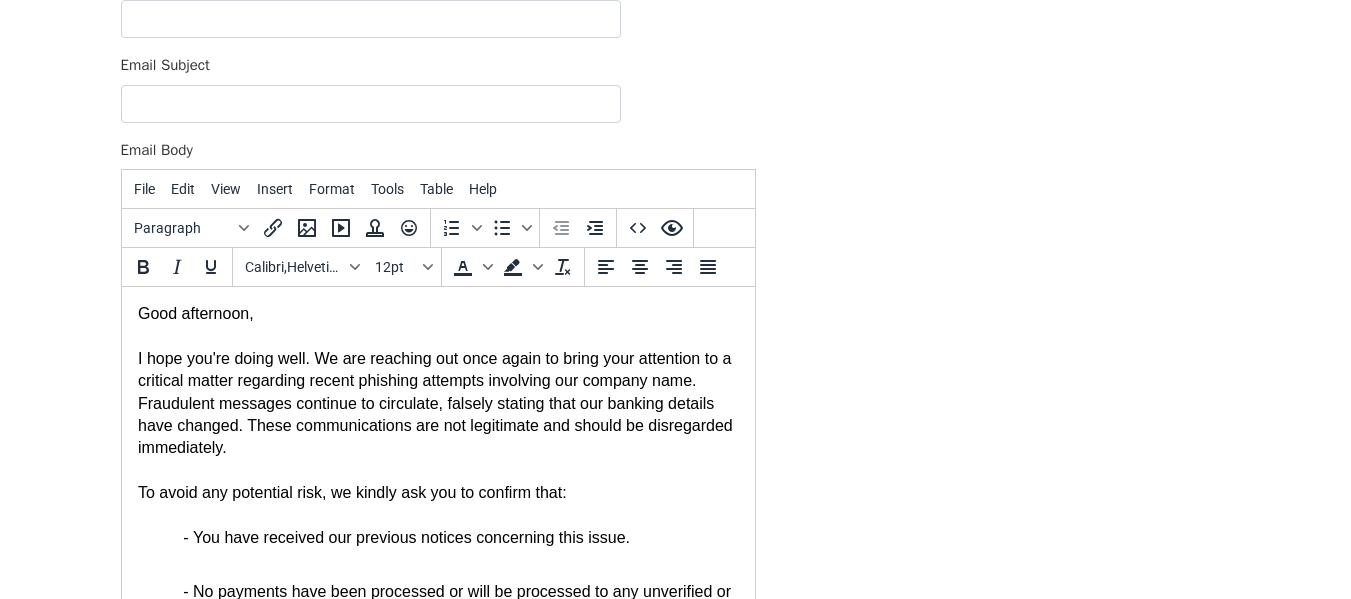 drag, startPoint x: 134, startPoint y: 354, endPoint x: 241, endPoint y: 430, distance: 131.24405 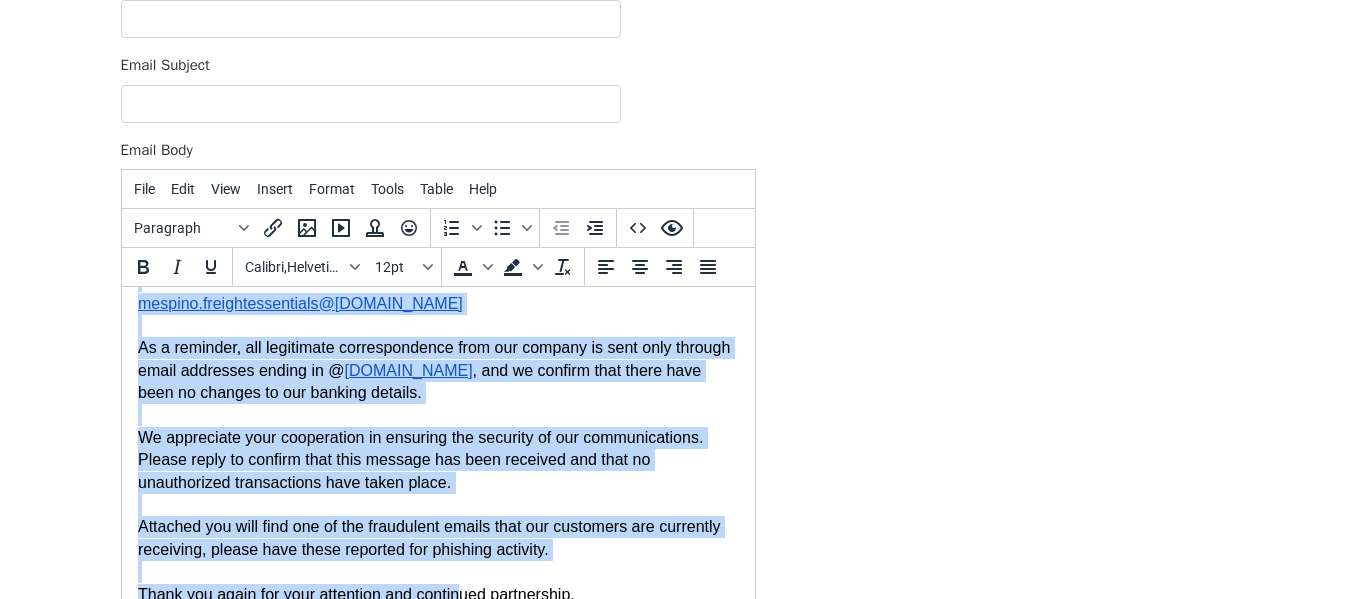 scroll, scrollTop: 413, scrollLeft: 0, axis: vertical 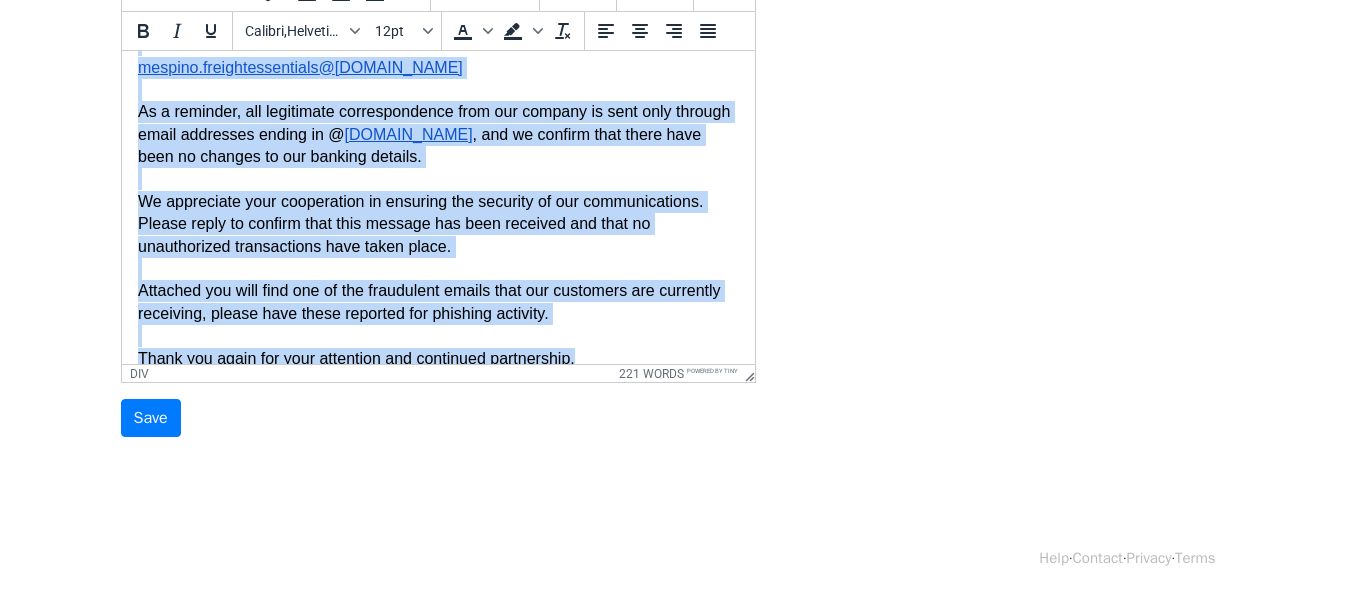 drag, startPoint x: 138, startPoint y: 121, endPoint x: 623, endPoint y: 436, distance: 578.3165 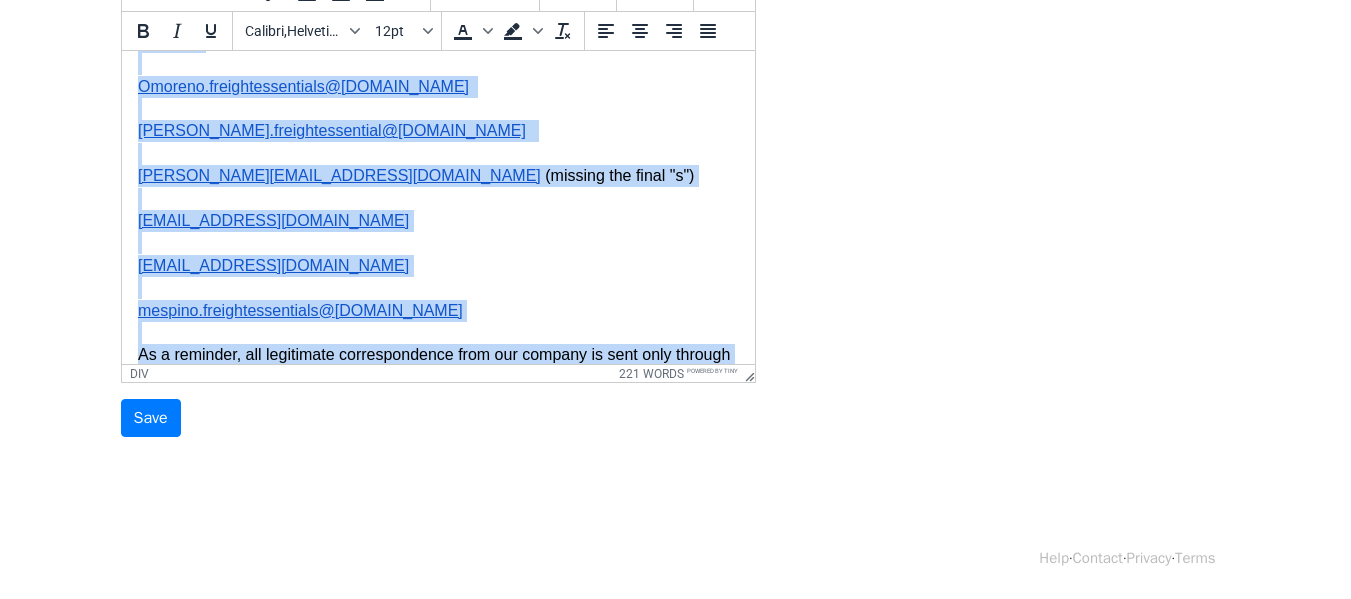 scroll, scrollTop: 446, scrollLeft: 0, axis: vertical 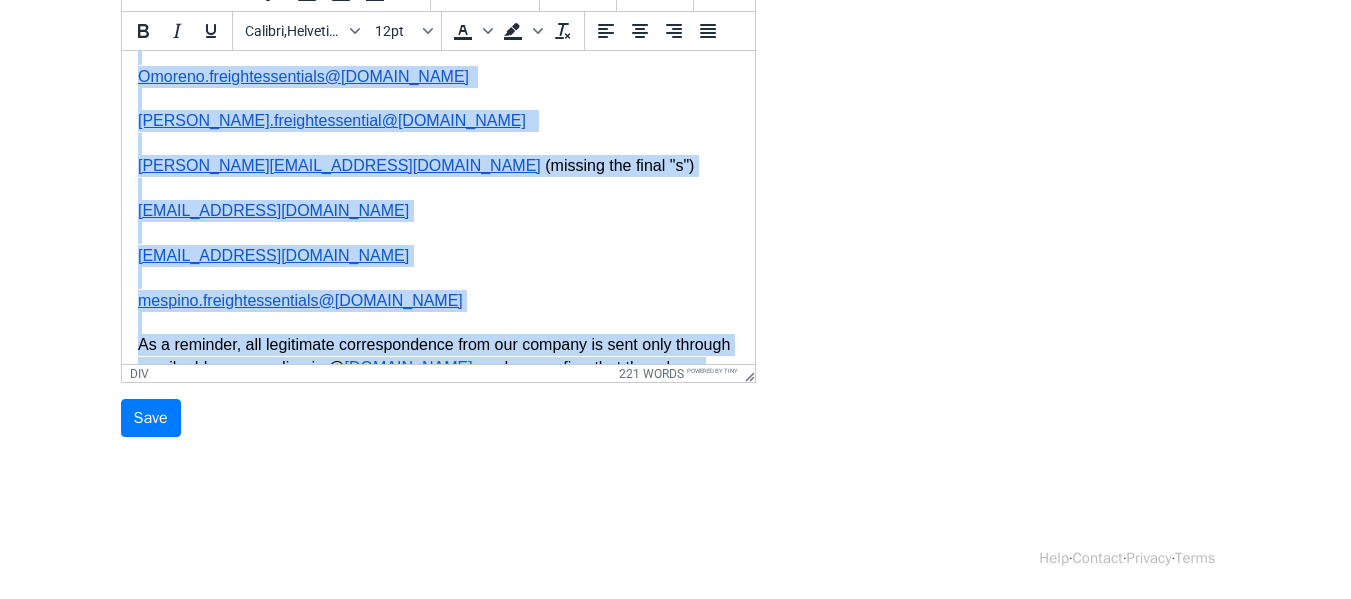 click on "mespino.freightessentials@ gmail.com" at bounding box center [437, 301] 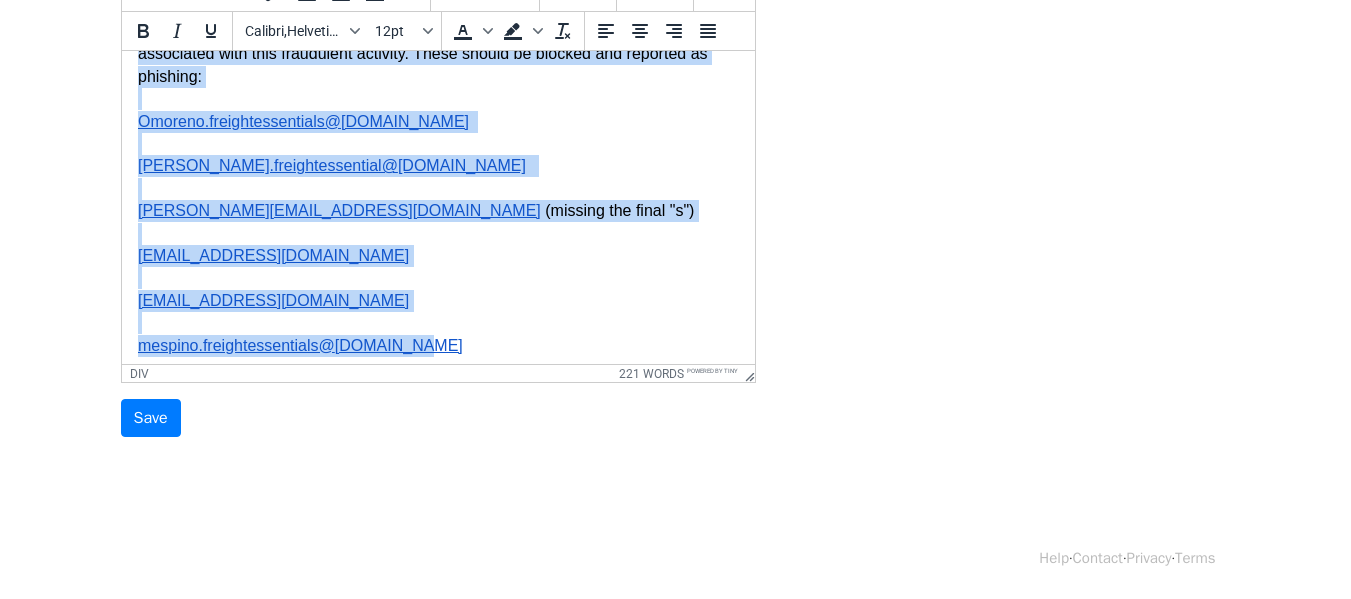 scroll, scrollTop: 274, scrollLeft: 0, axis: vertical 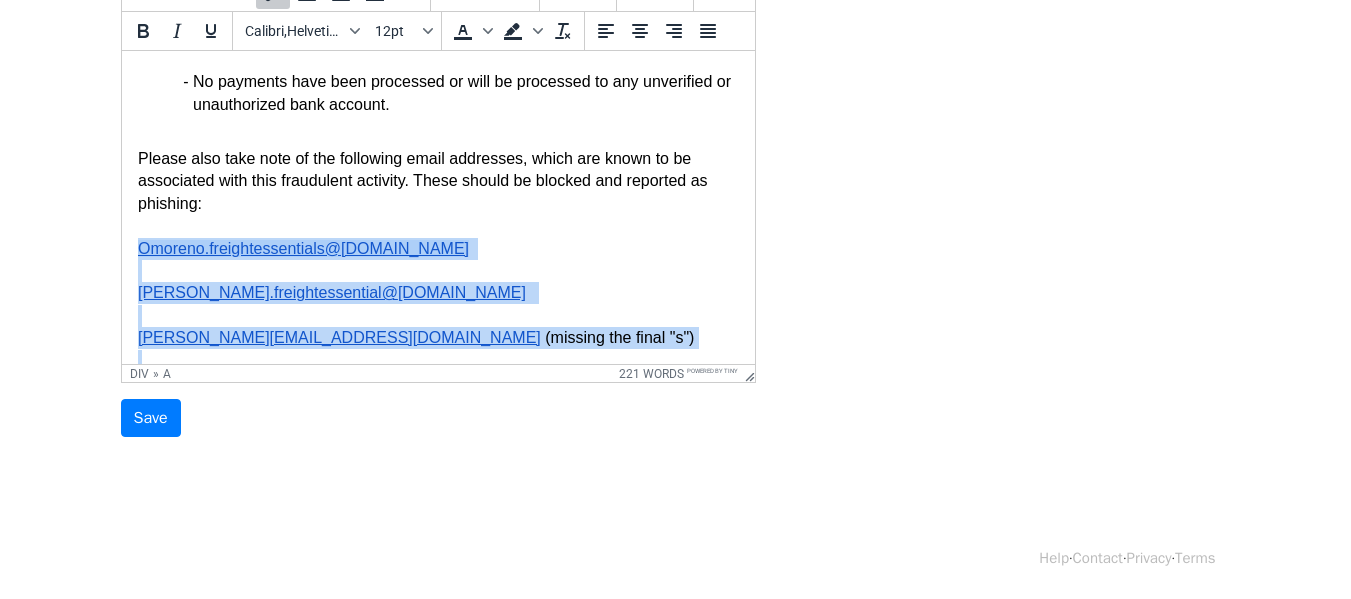 drag, startPoint x: 388, startPoint y: 258, endPoint x: 115, endPoint y: 221, distance: 275.4959 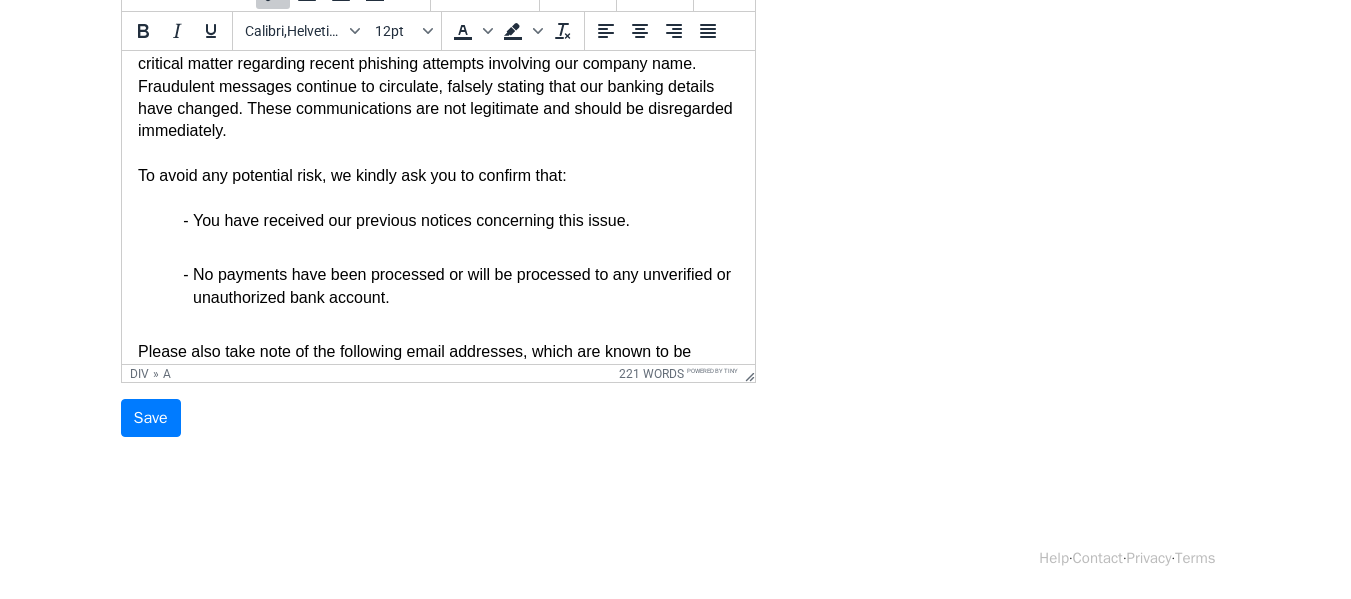scroll, scrollTop: 74, scrollLeft: 0, axis: vertical 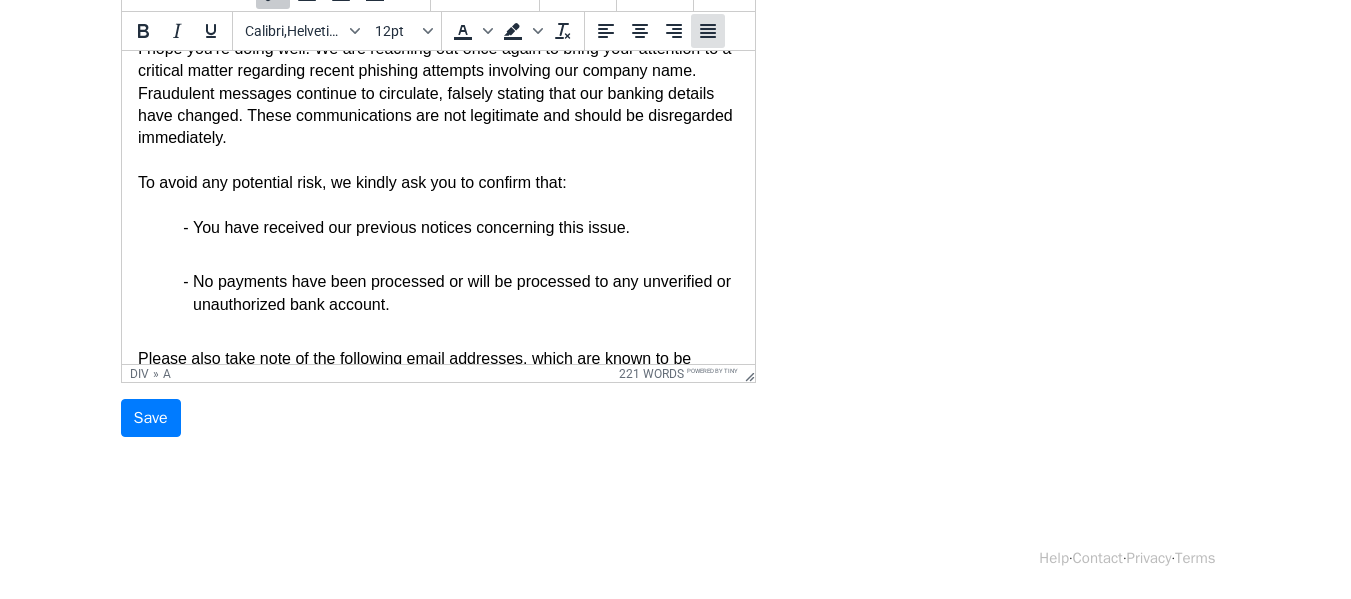 click 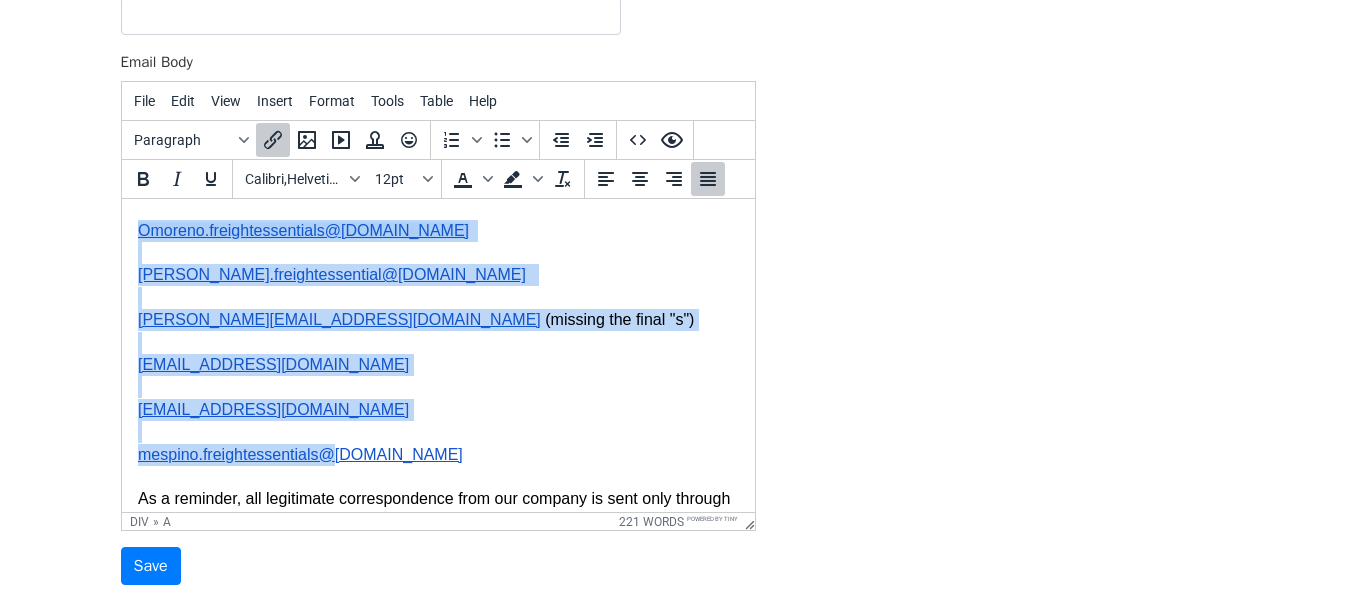 scroll, scrollTop: 246, scrollLeft: 0, axis: vertical 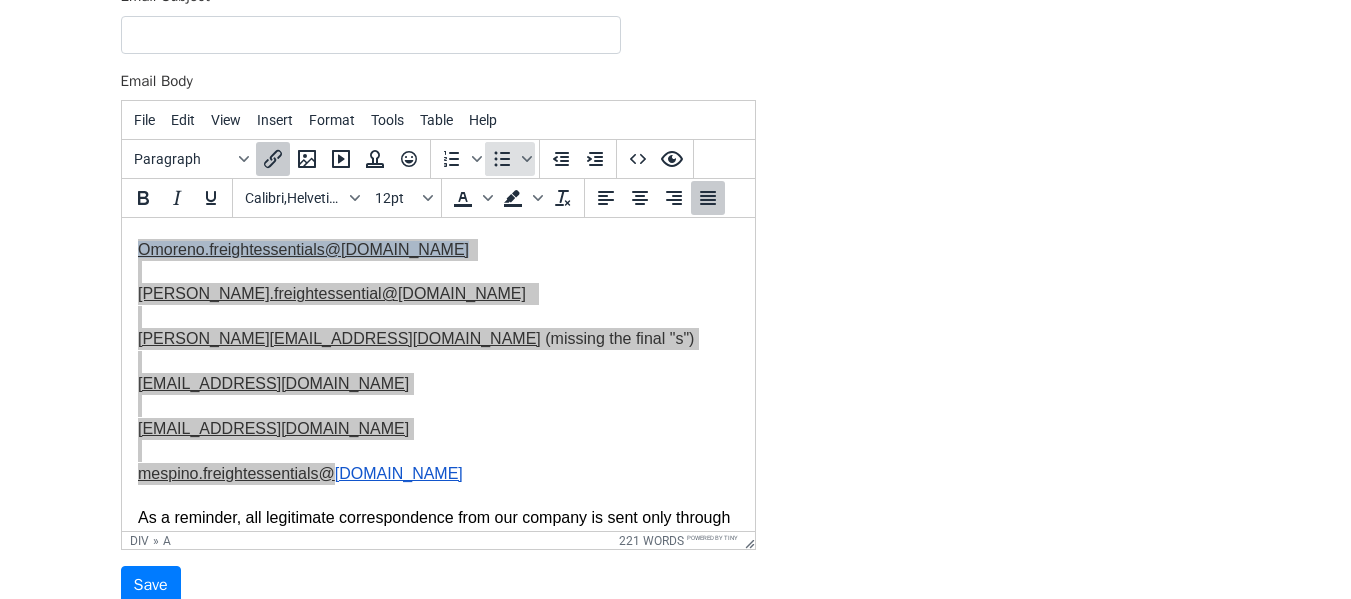 click 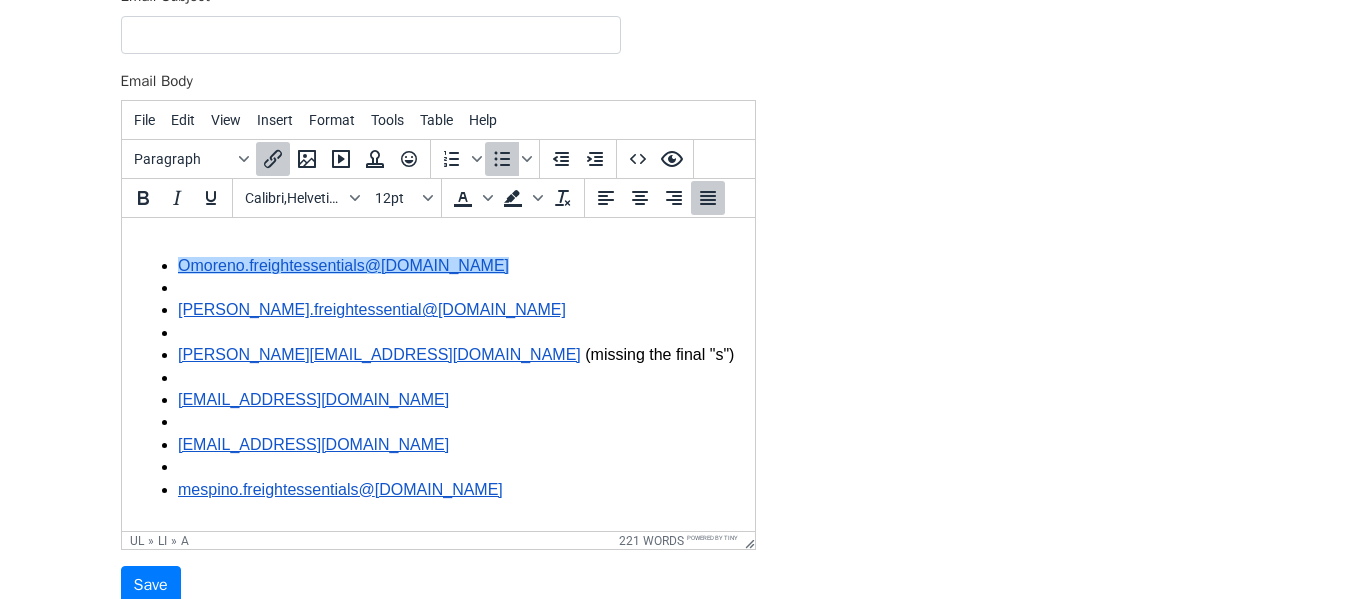 click at bounding box center [457, 333] 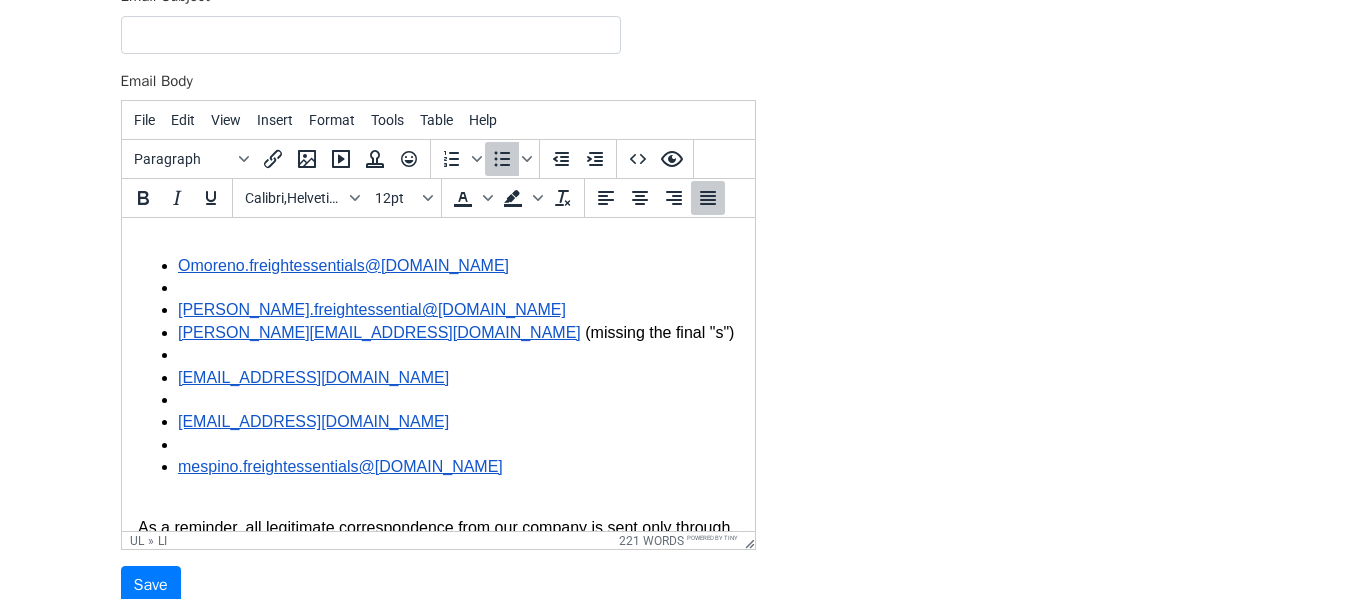 click at bounding box center [457, 288] 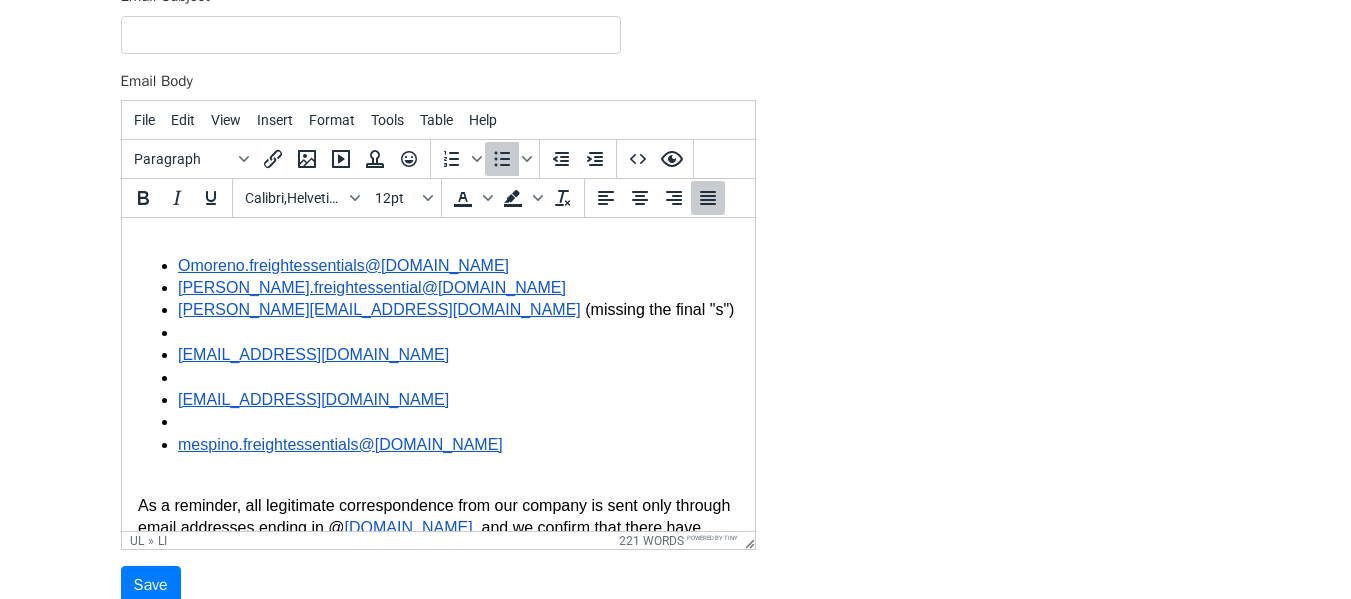 click at bounding box center (457, 333) 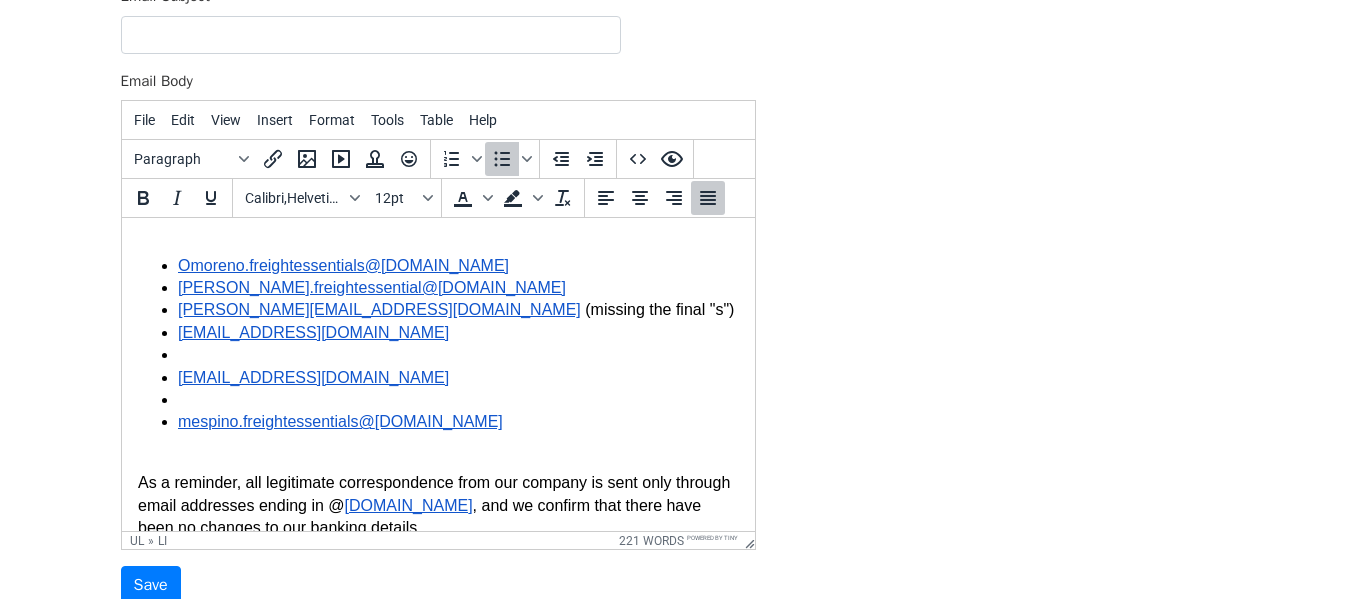 click at bounding box center (457, 355) 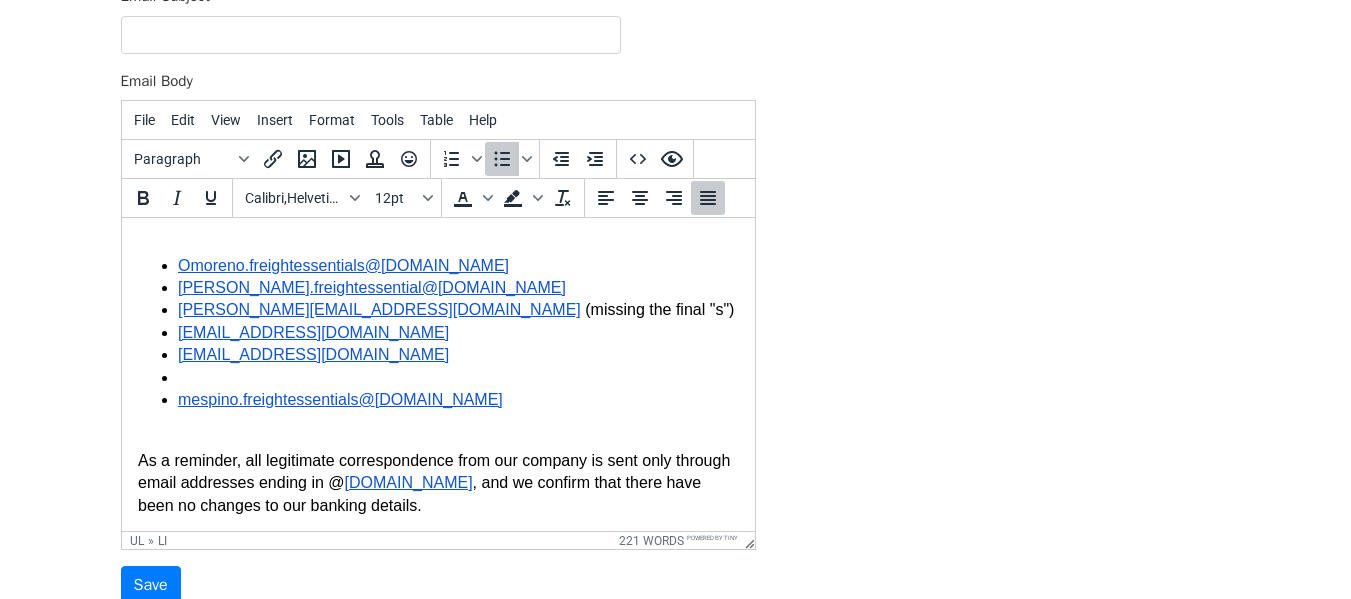 click at bounding box center [457, 378] 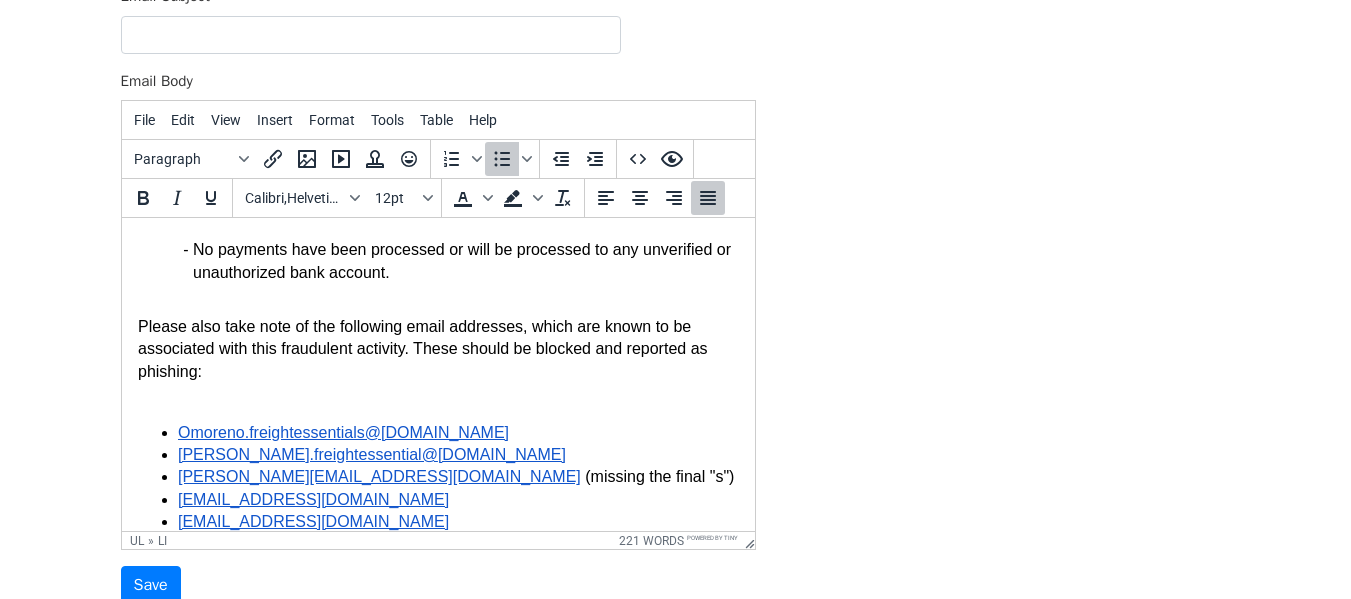 scroll, scrollTop: 274, scrollLeft: 0, axis: vertical 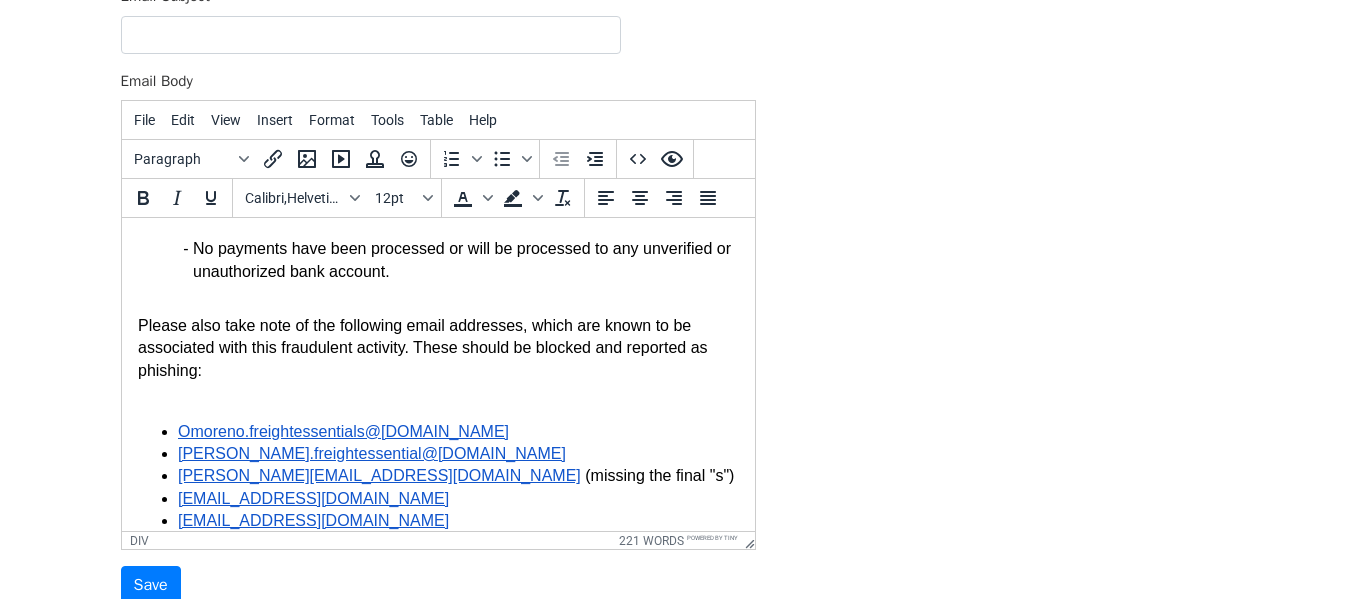 click at bounding box center (437, 393) 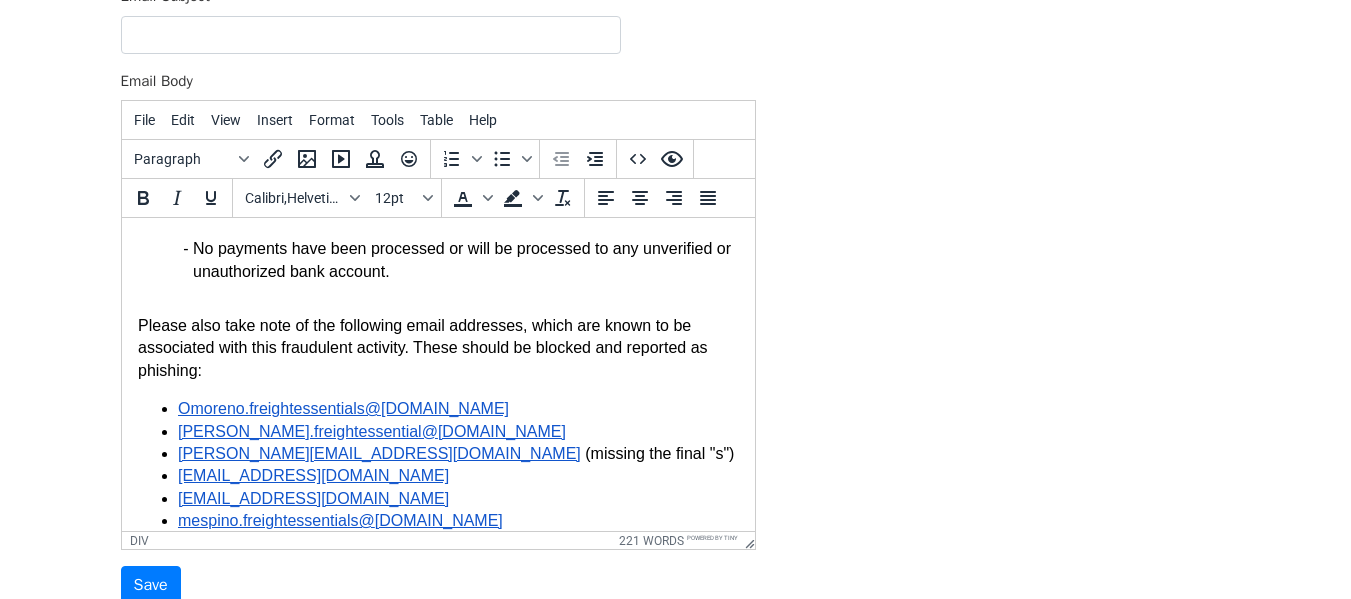 click at bounding box center (437, 304) 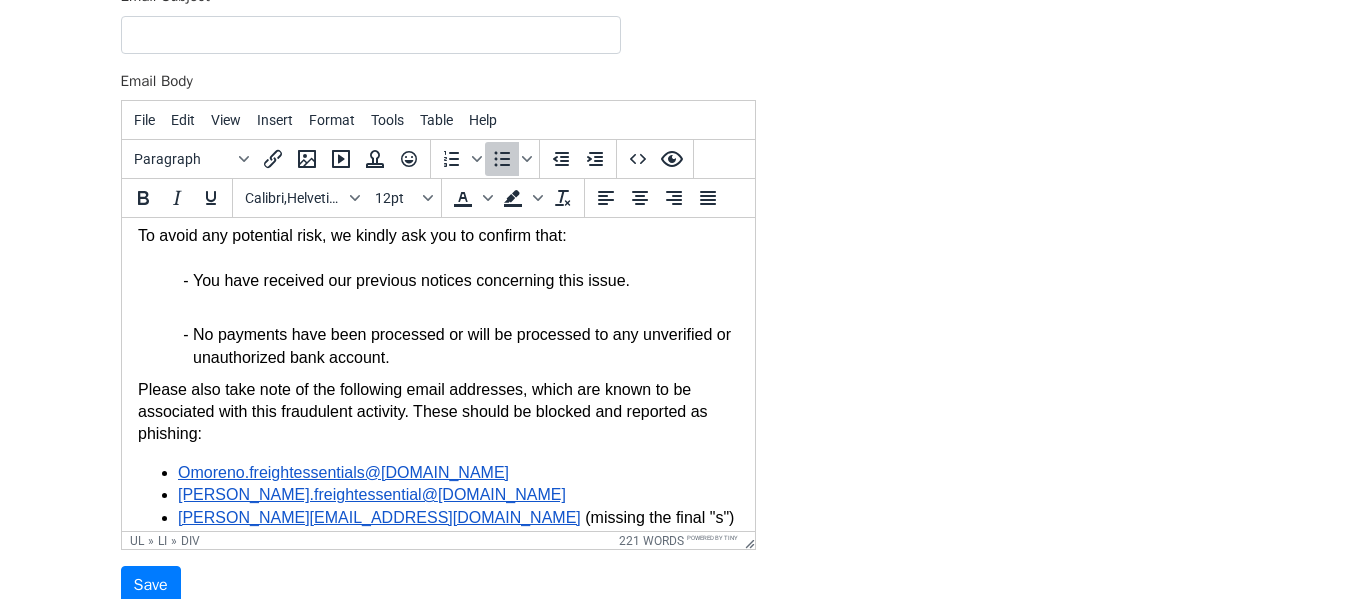 scroll, scrollTop: 174, scrollLeft: 0, axis: vertical 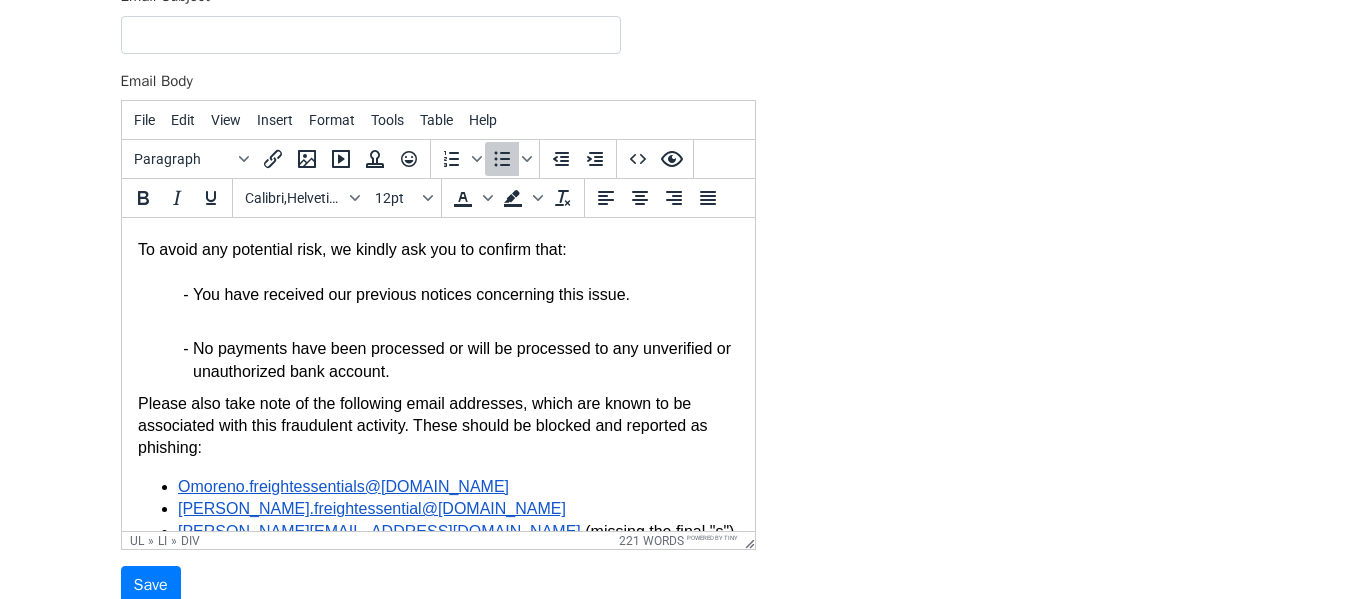 click on "You have received our previous notices concerning this issue." at bounding box center (465, 300) 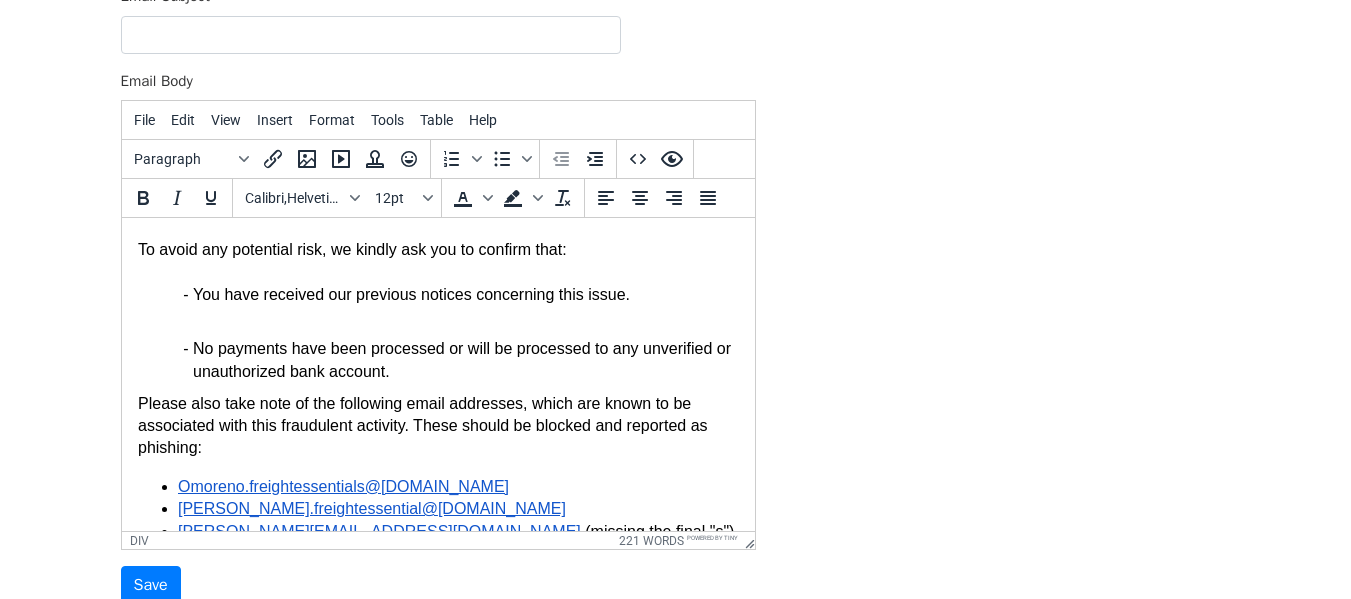 click at bounding box center (437, 327) 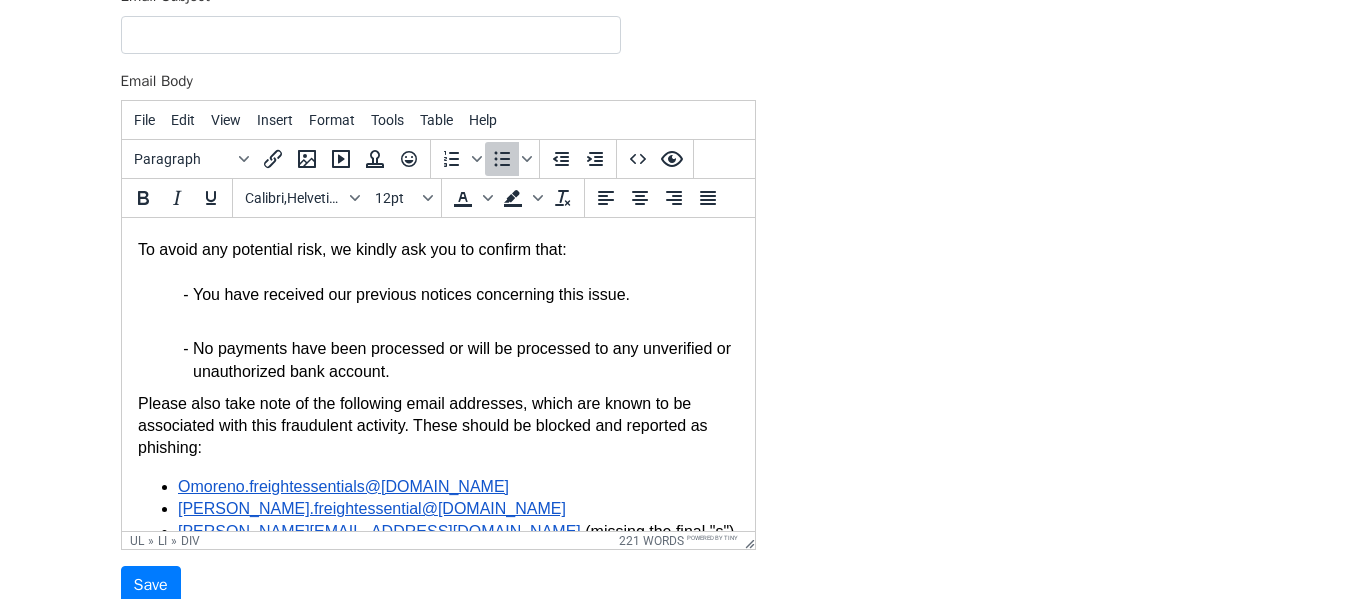 click on "No payments have been processed or will be processed to any unverified or unauthorized bank account." at bounding box center (465, 360) 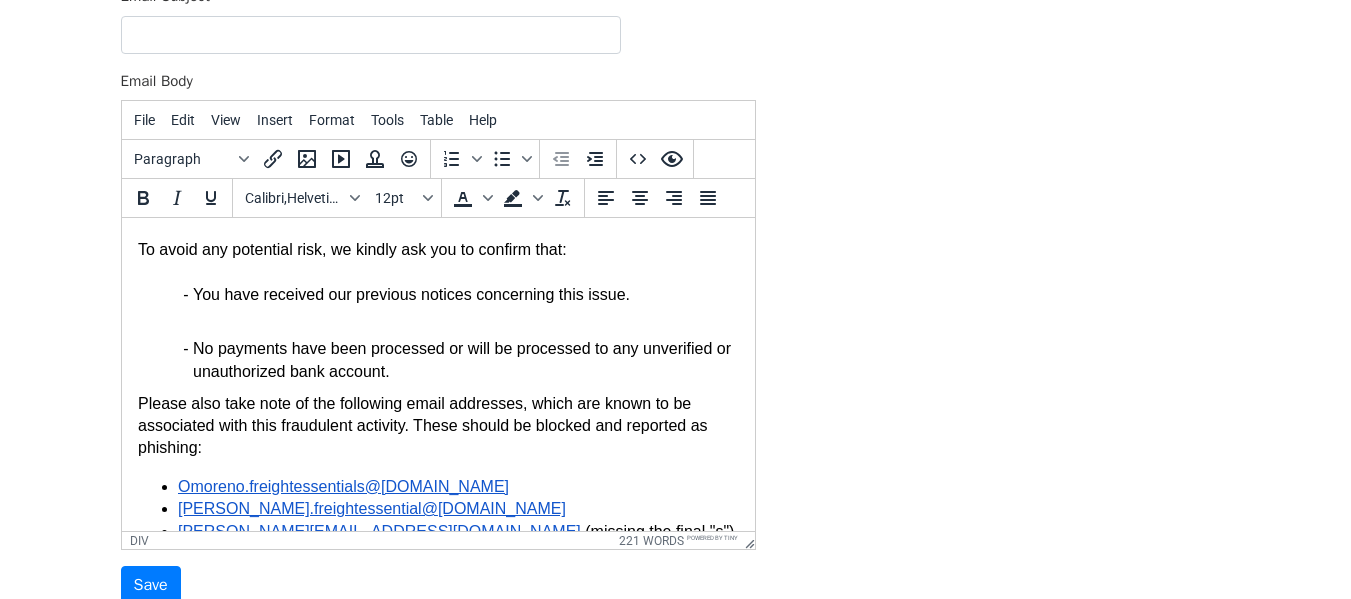 click at bounding box center [437, 327] 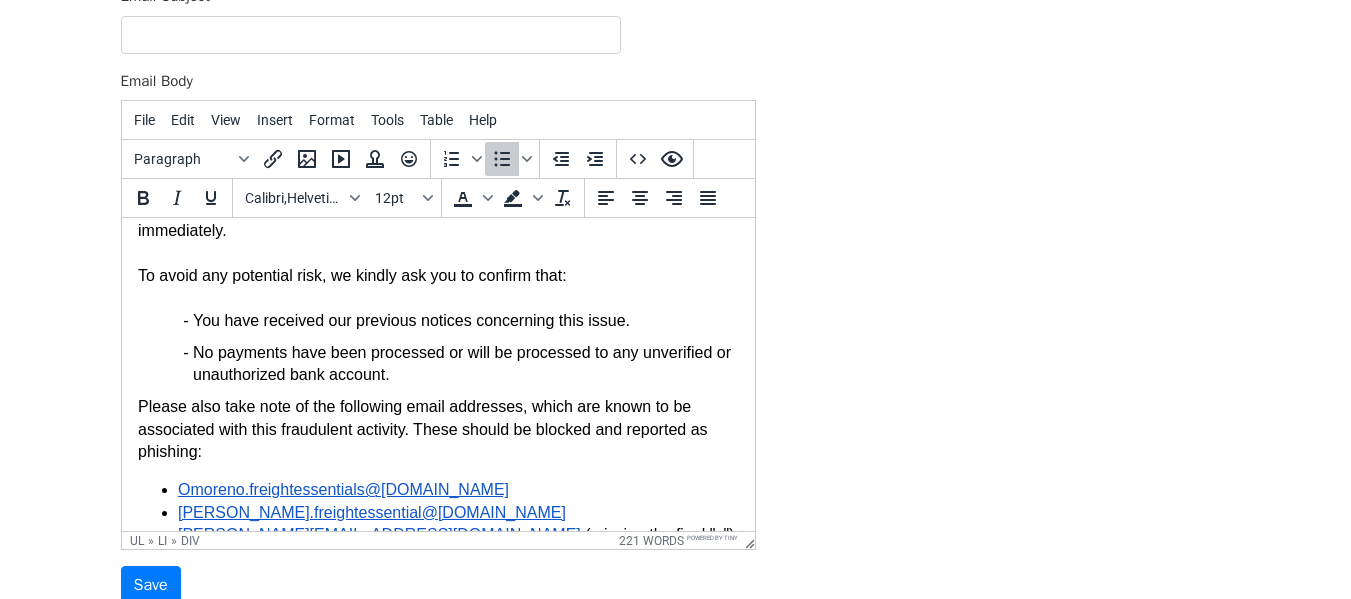 scroll, scrollTop: 74, scrollLeft: 0, axis: vertical 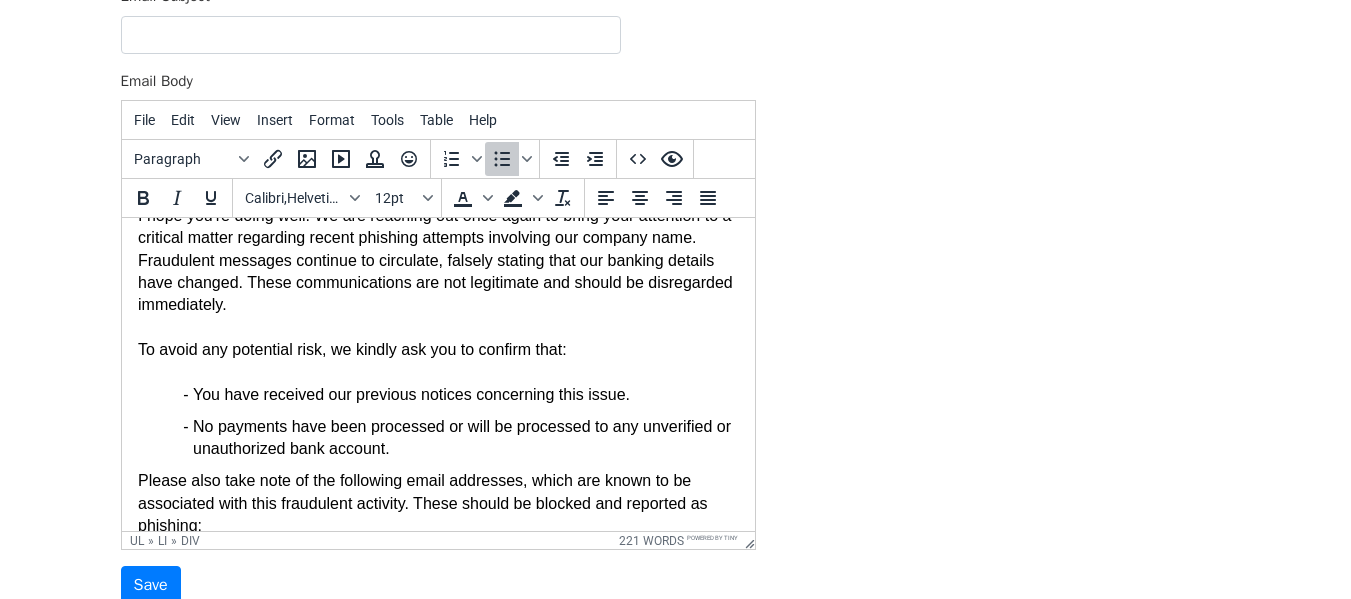 click on "No payments have been processed or will be processed to any unverified or unauthorized bank account." at bounding box center (465, 438) 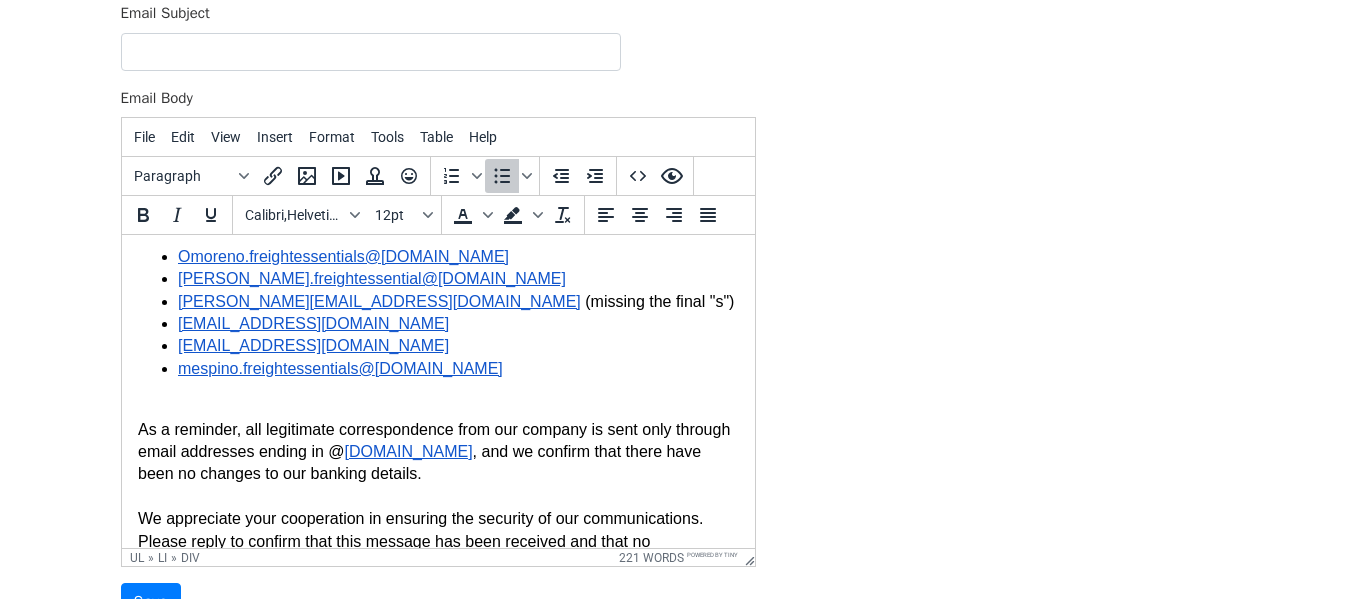 scroll, scrollTop: 180, scrollLeft: 0, axis: vertical 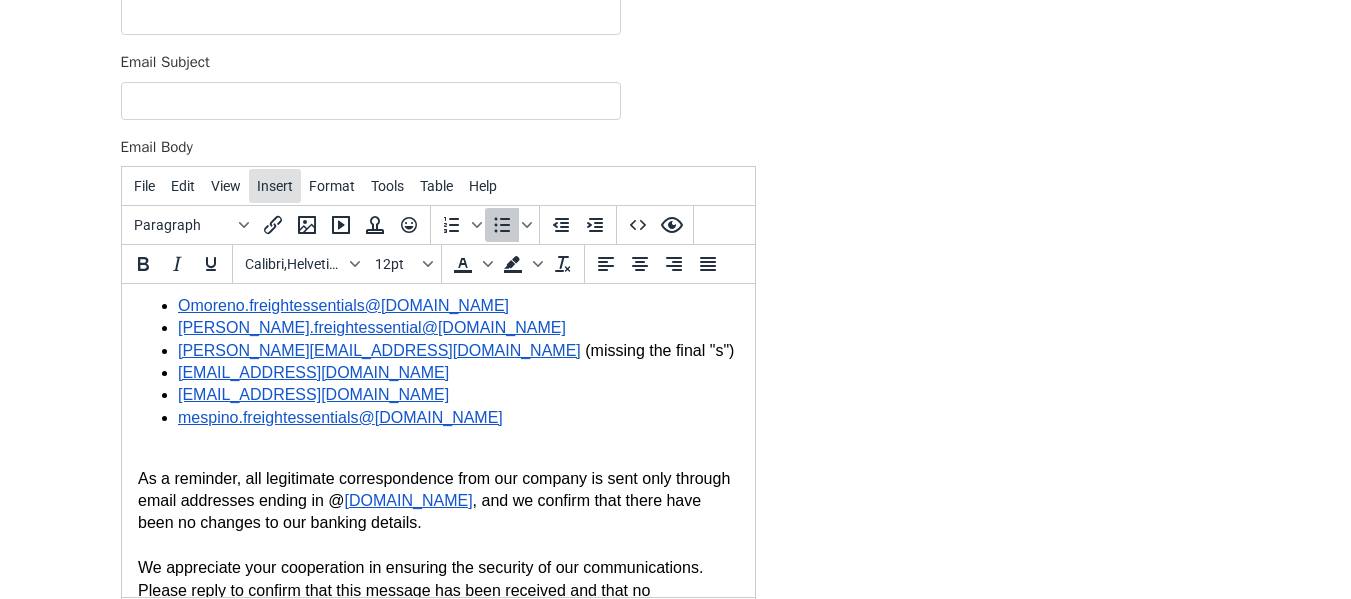 click on "Insert" at bounding box center [275, 186] 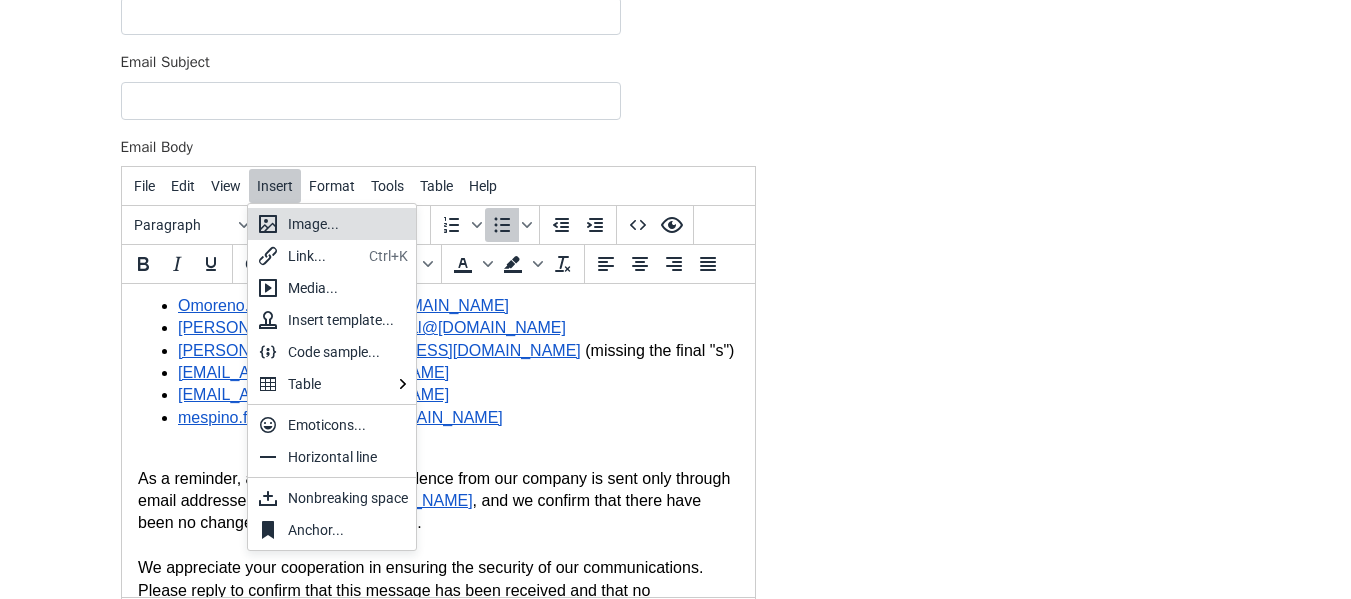 click on "Image..." at bounding box center (348, 224) 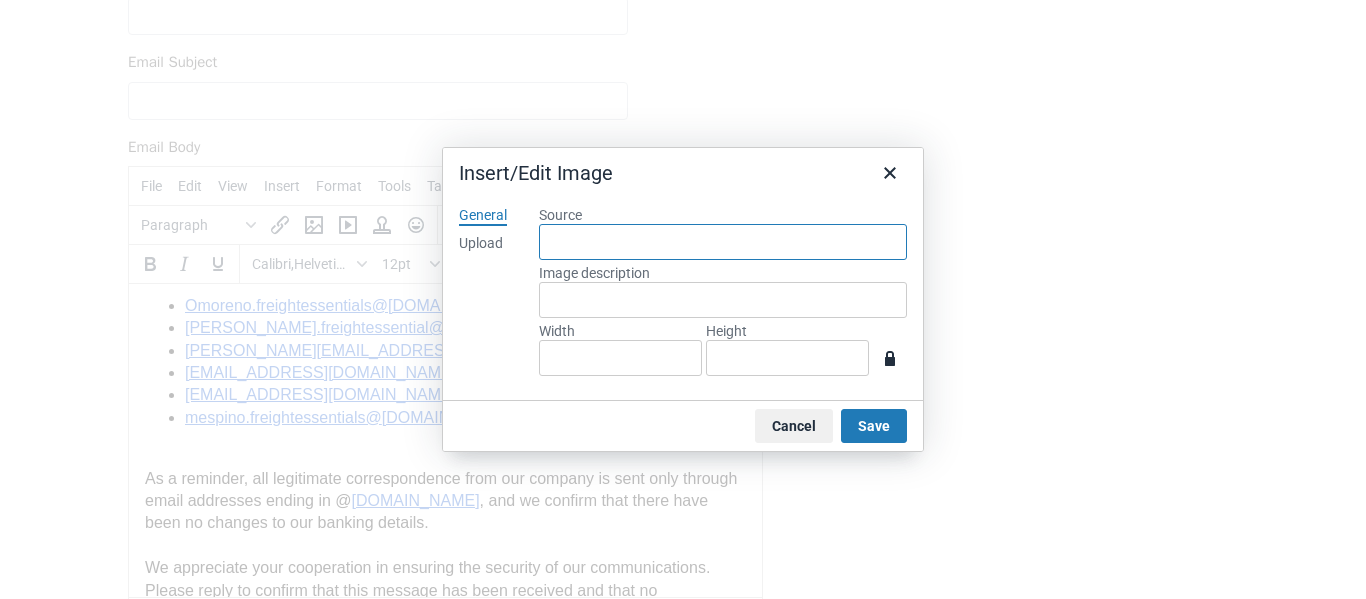 click on "Source" at bounding box center (723, 242) 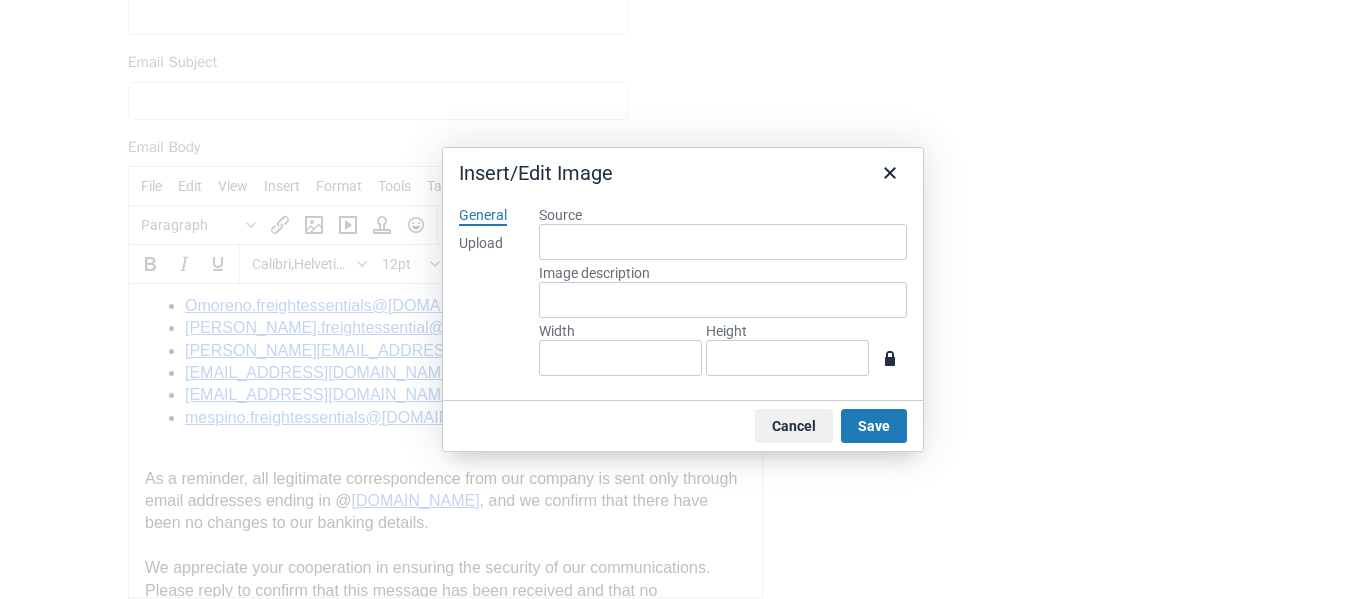 click on "Source" at bounding box center (723, 215) 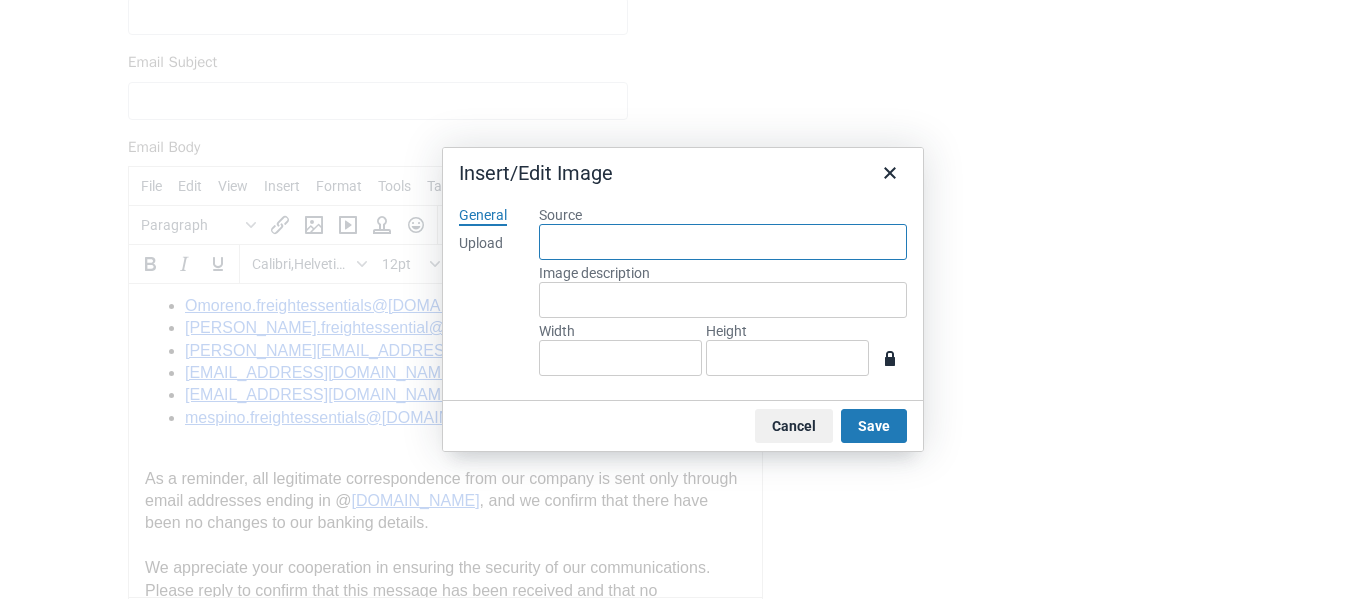 click on "Source" at bounding box center [723, 242] 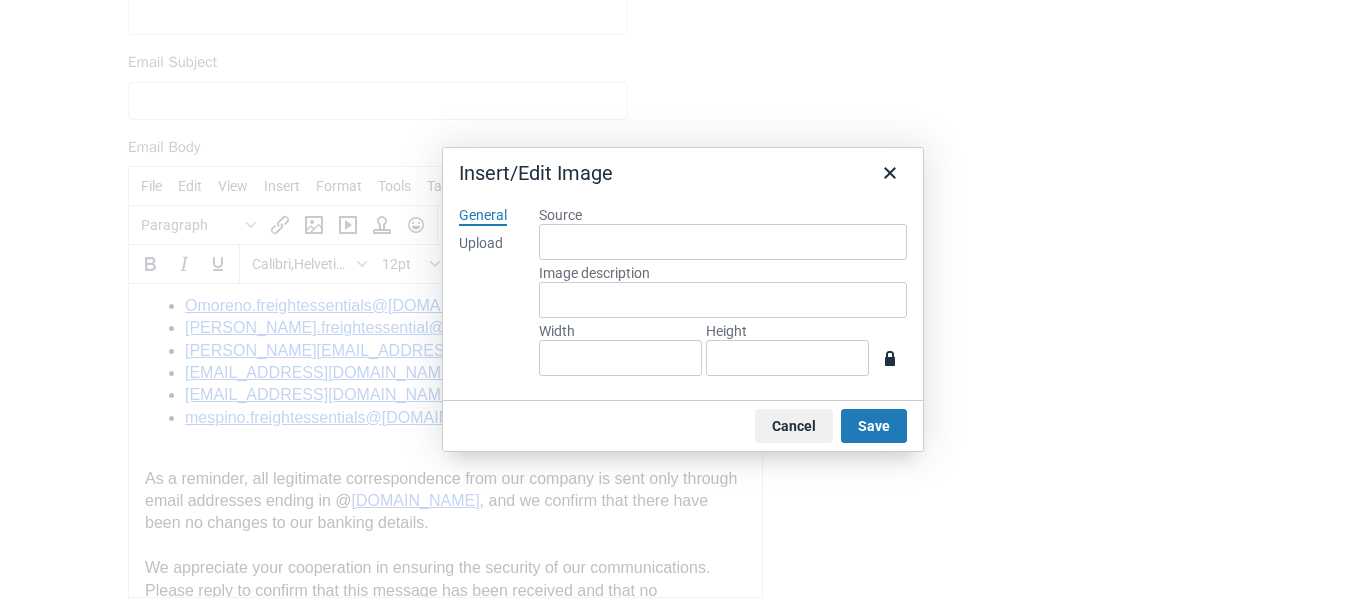 click on "Source Image description Width Height" at bounding box center [723, 295] 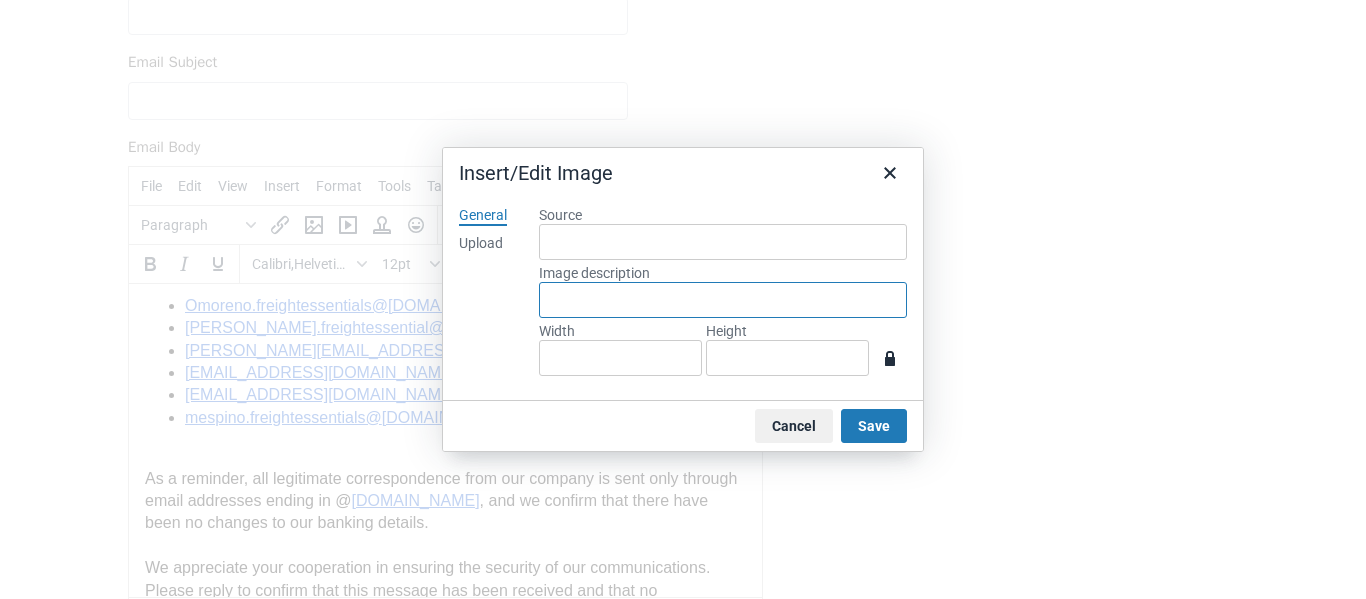 click on "Image description" at bounding box center (723, 300) 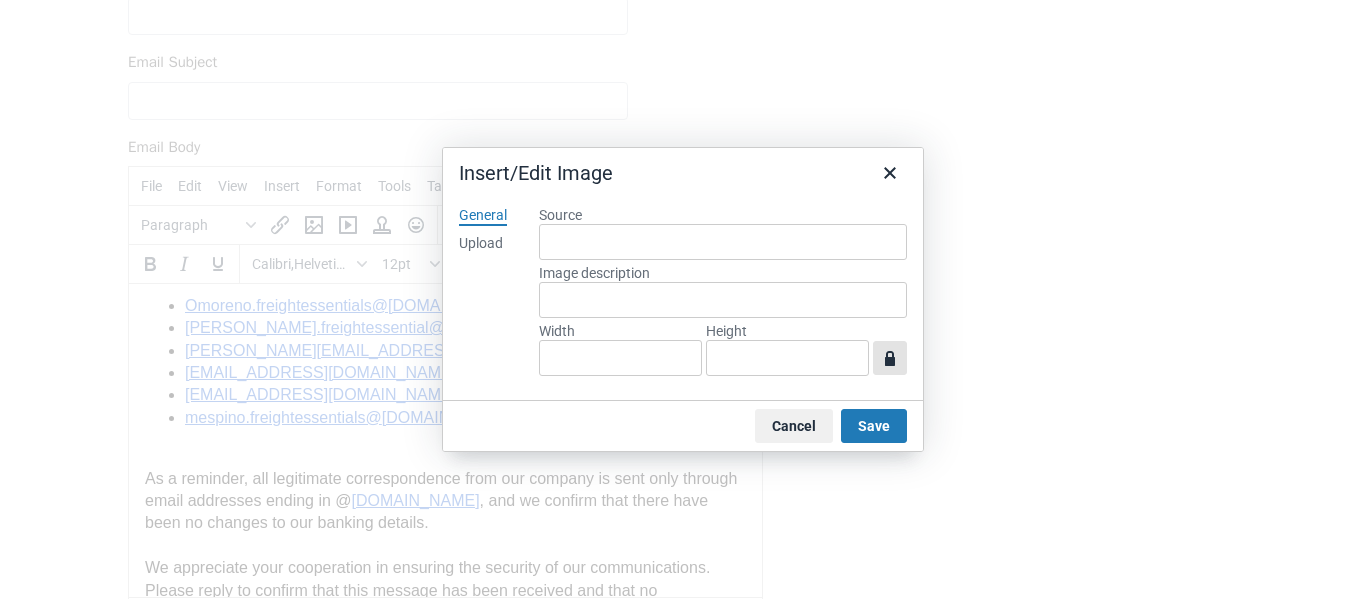 click 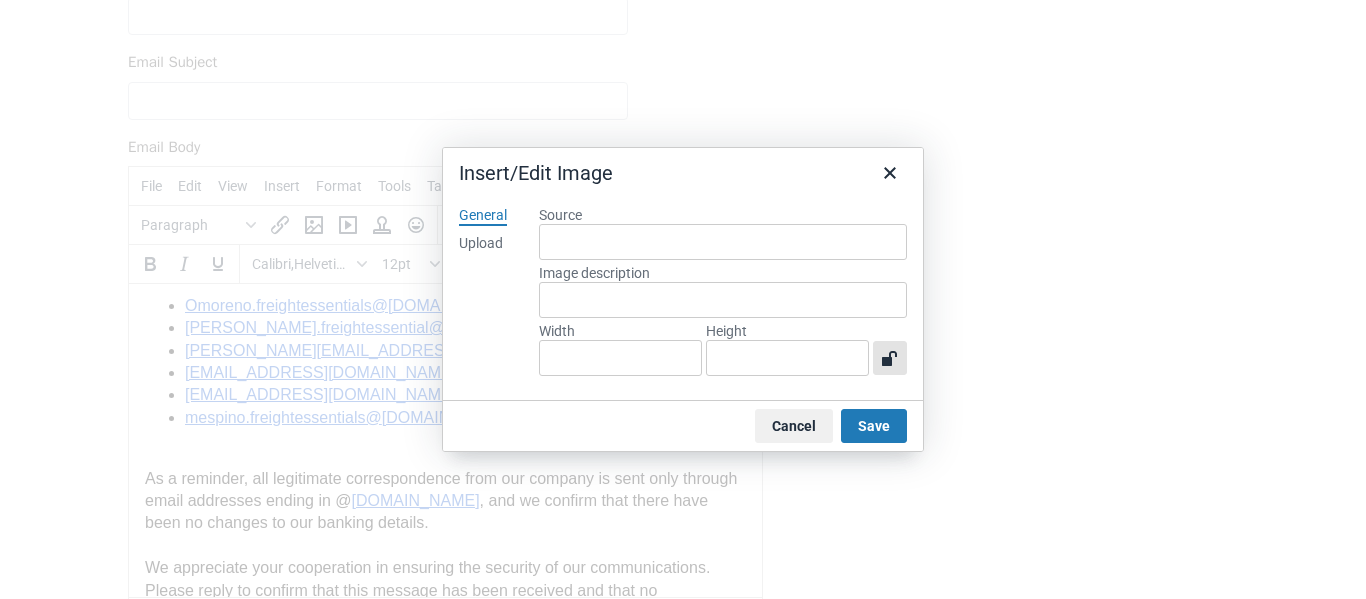 click 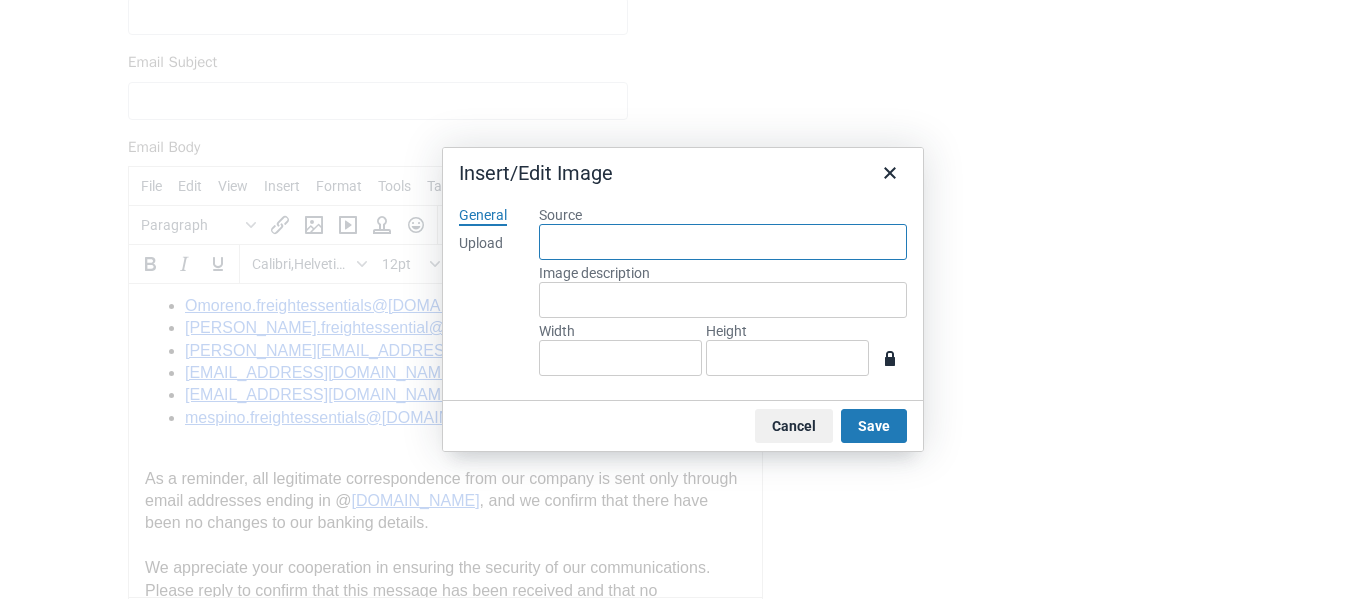 click on "Source" at bounding box center [723, 242] 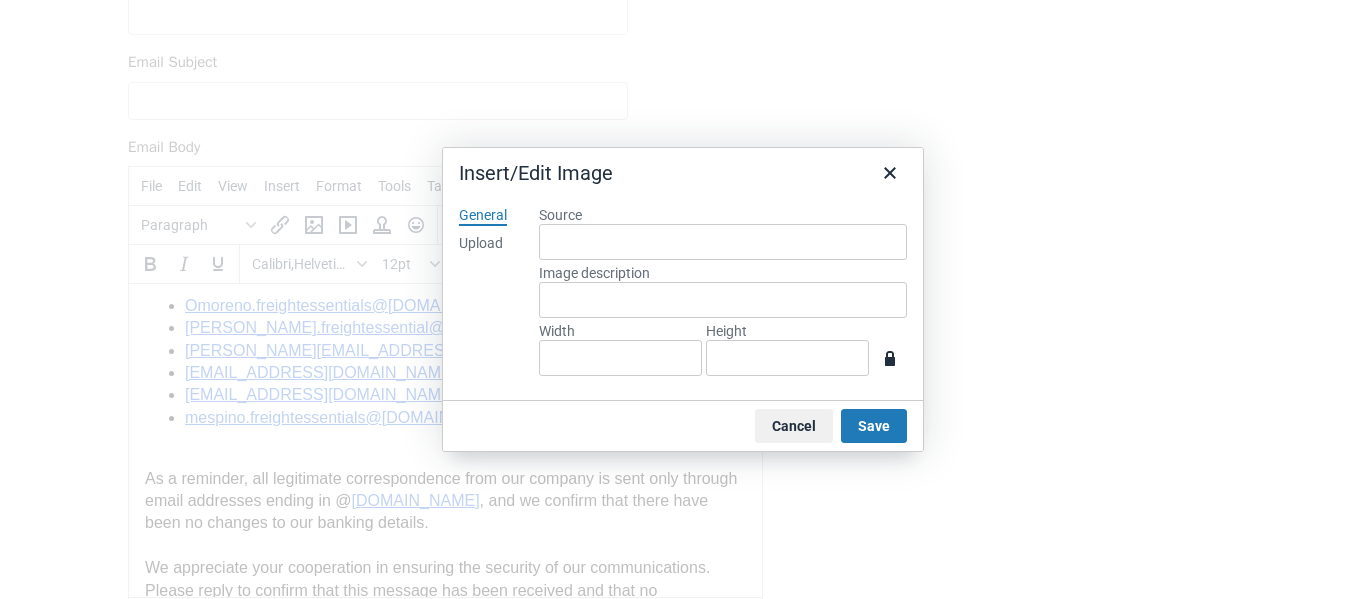 click on "General Upload" at bounding box center (483, 295) 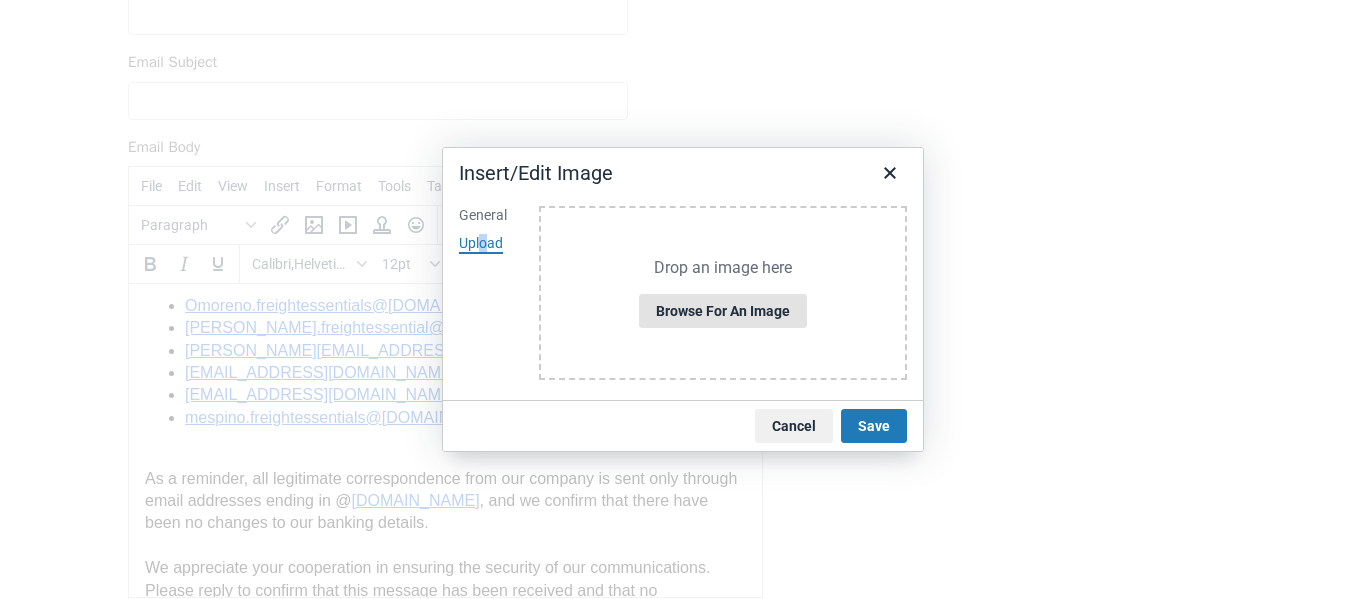 click on "Browse for an image" at bounding box center [723, 311] 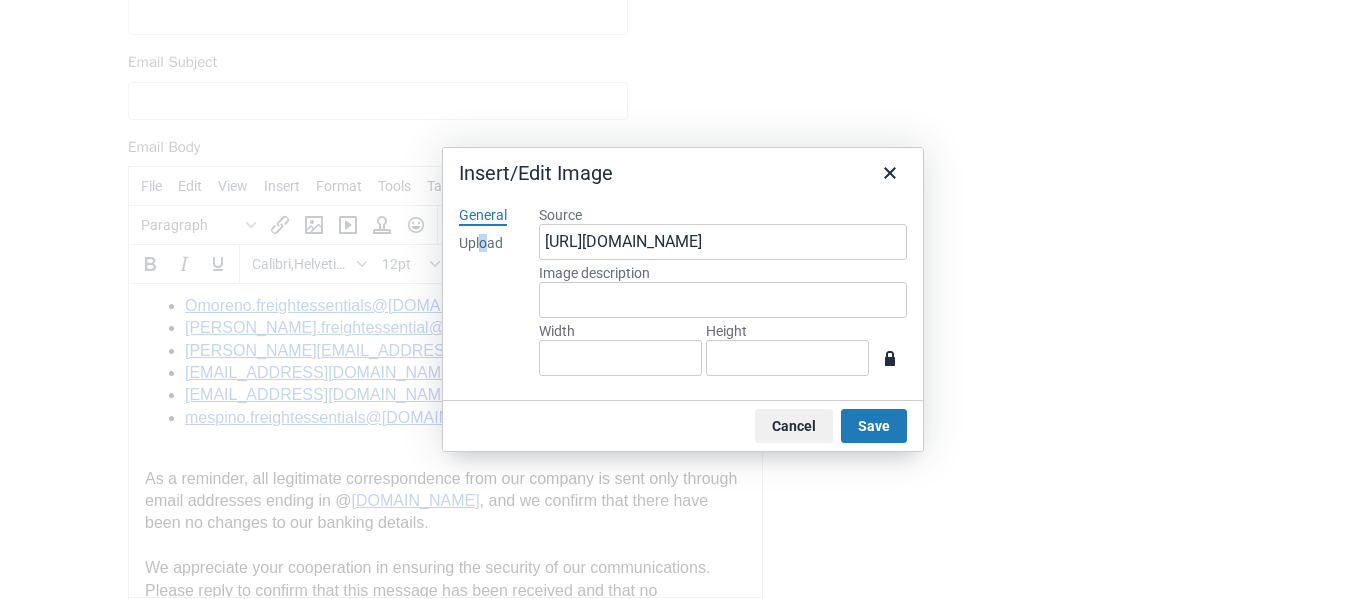 type on "402" 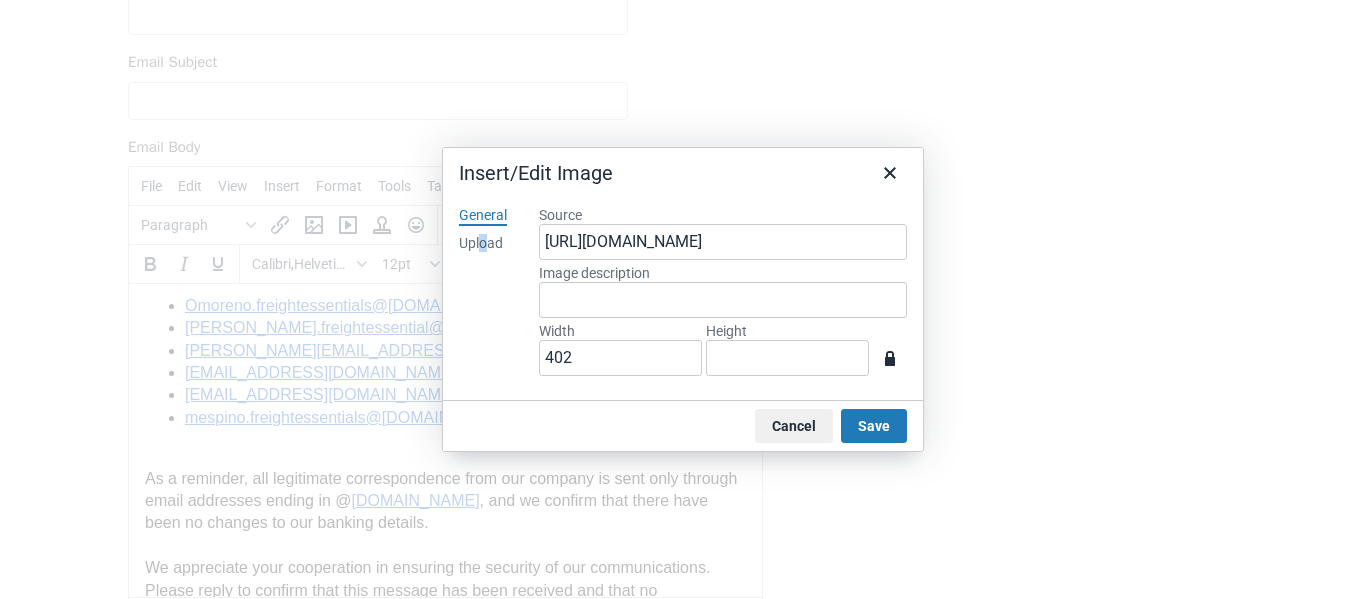 type on "592" 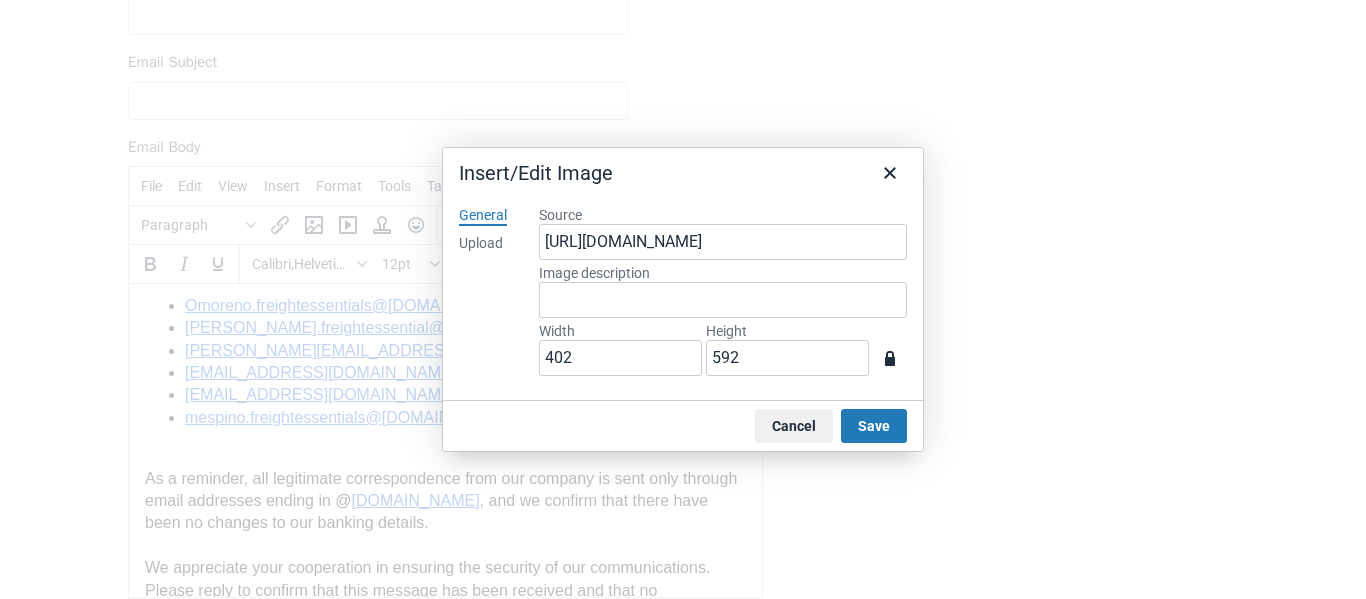 click on "Upload" at bounding box center (481, 244) 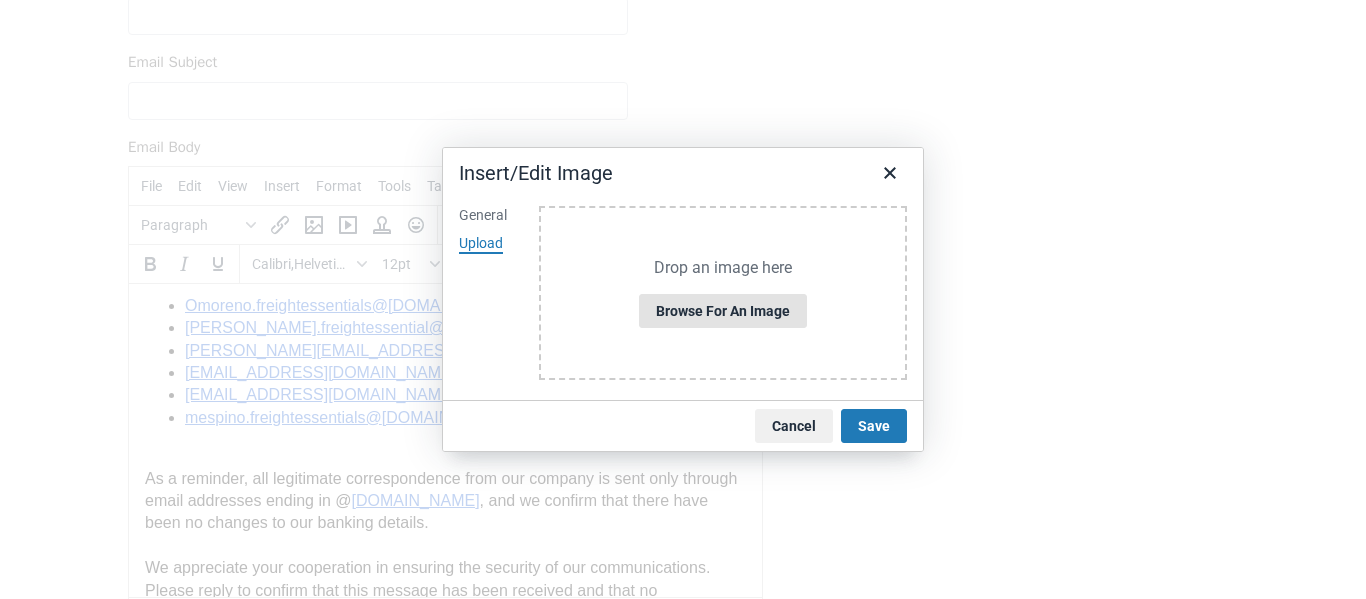 click on "Browse for an image" at bounding box center [723, 311] 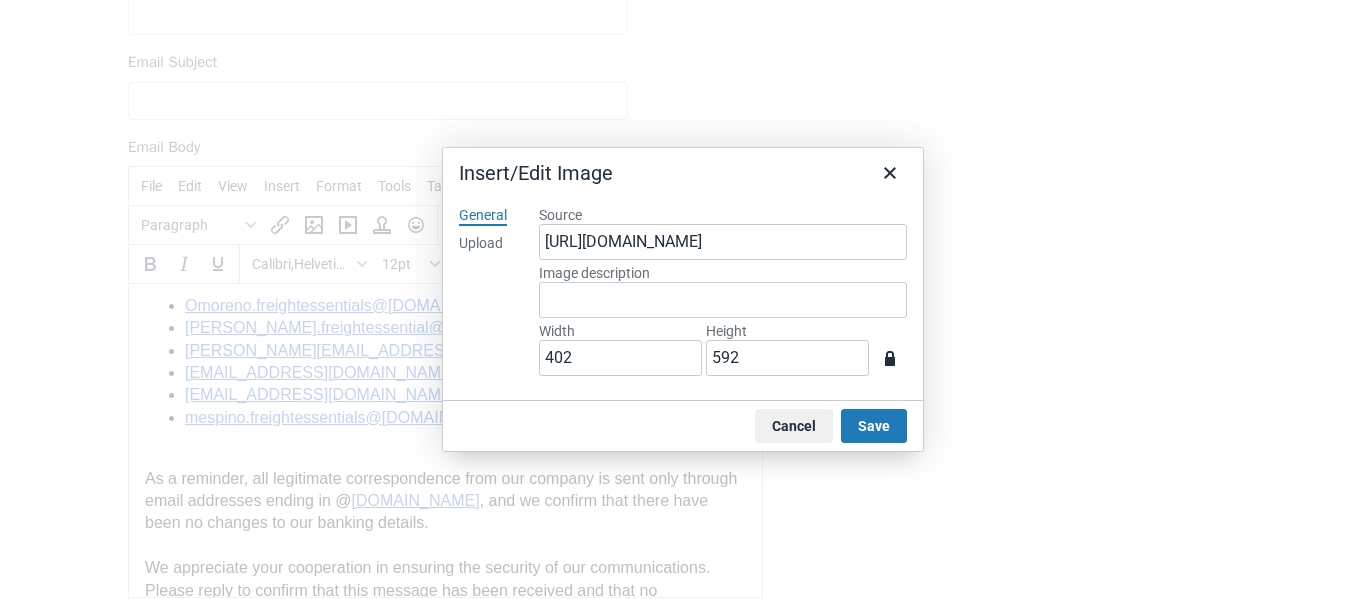 type on "1148" 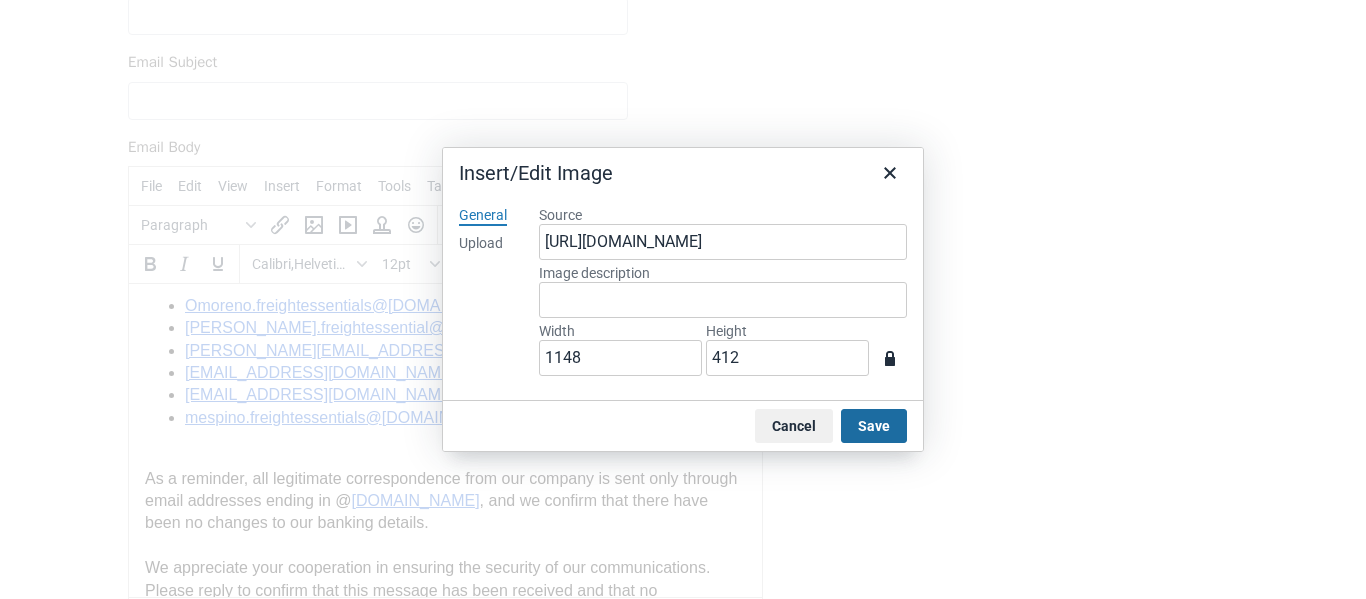 click on "Save" at bounding box center (874, 426) 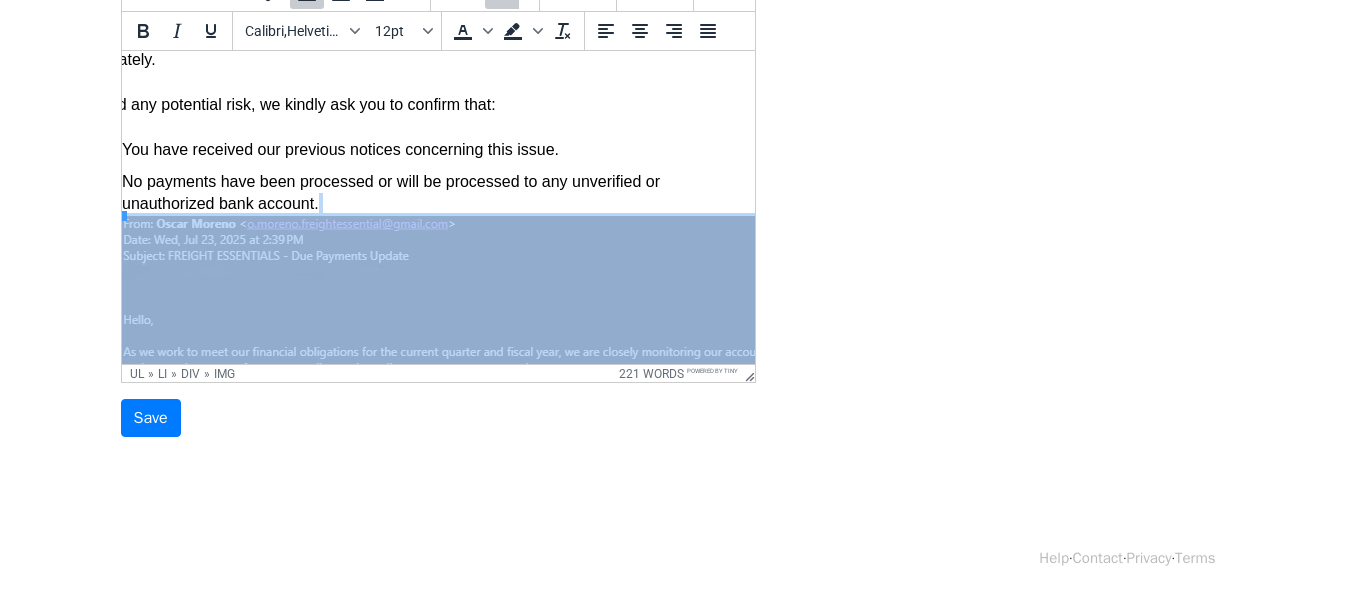 scroll, scrollTop: 132, scrollLeft: 71, axis: both 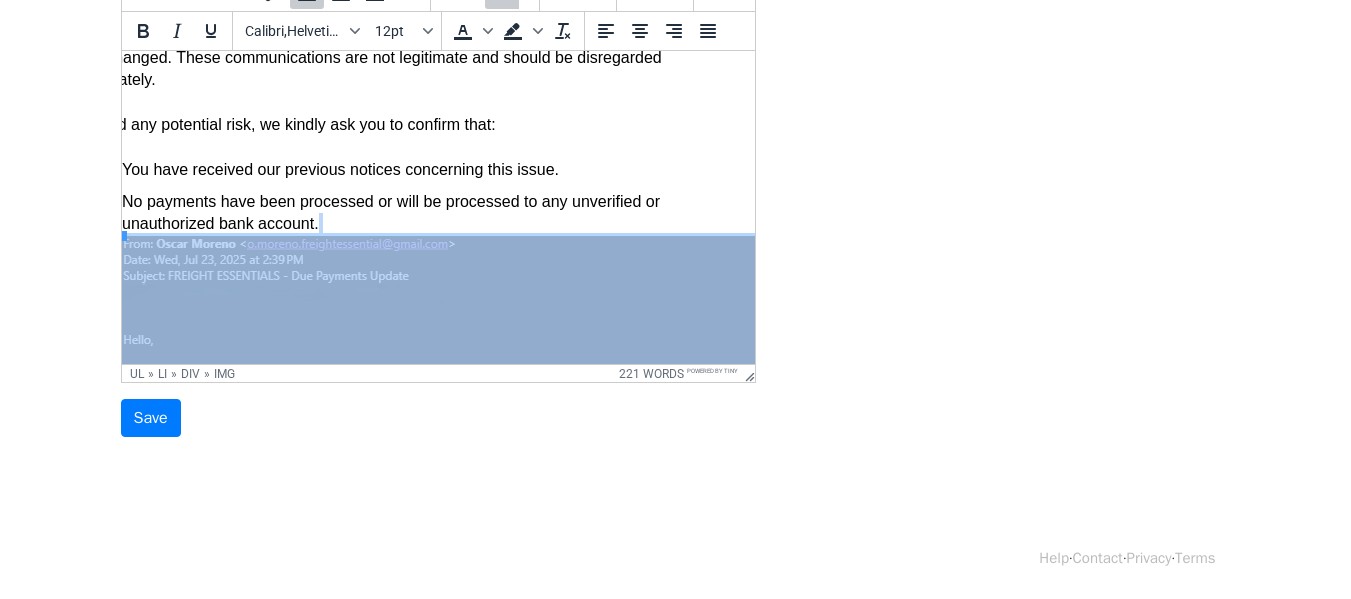 click at bounding box center [695, 442] 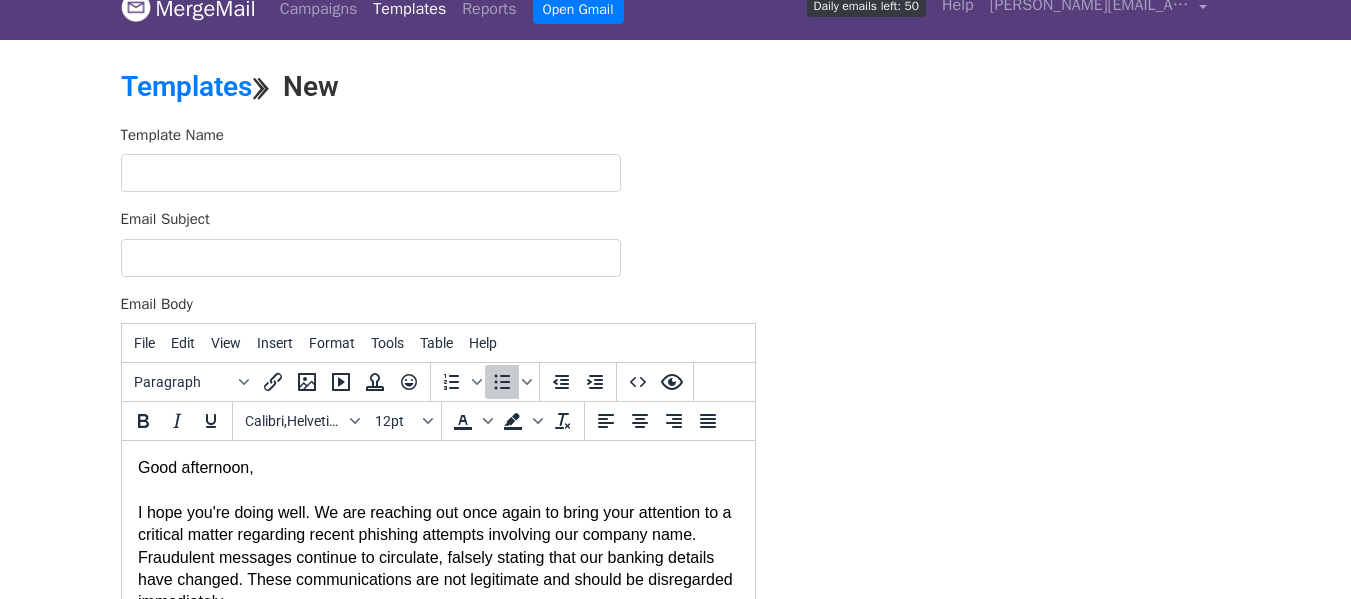 scroll, scrollTop: 13, scrollLeft: 0, axis: vertical 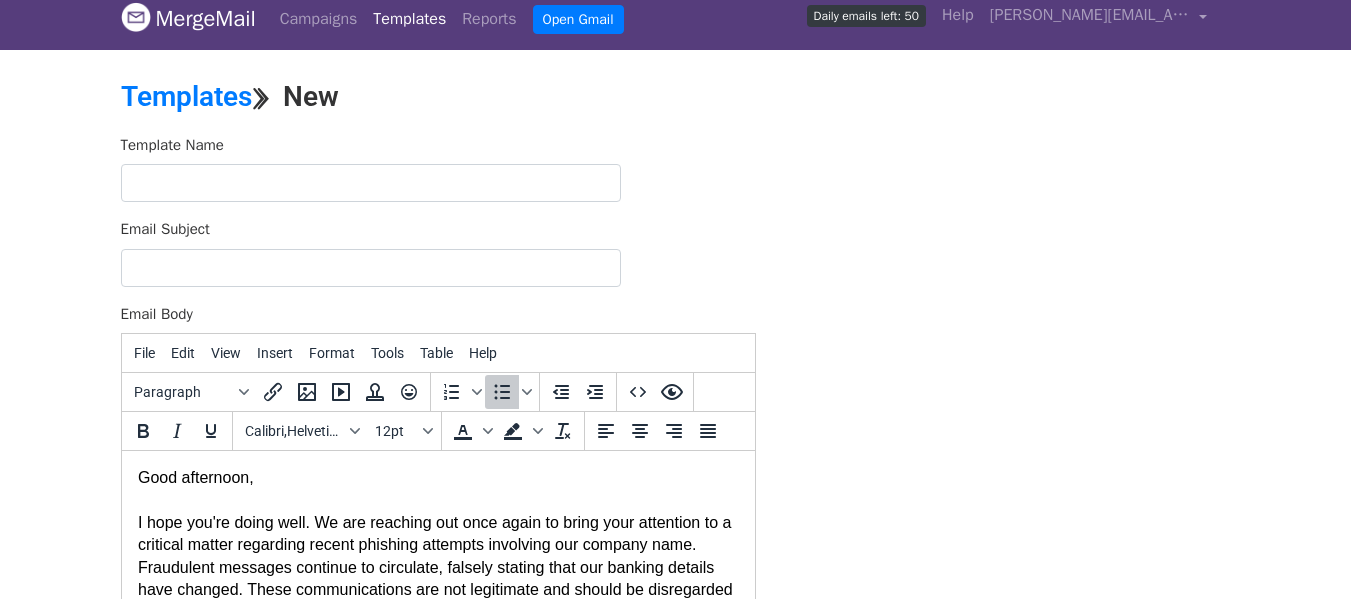 click on "Email Subject" at bounding box center (371, 268) 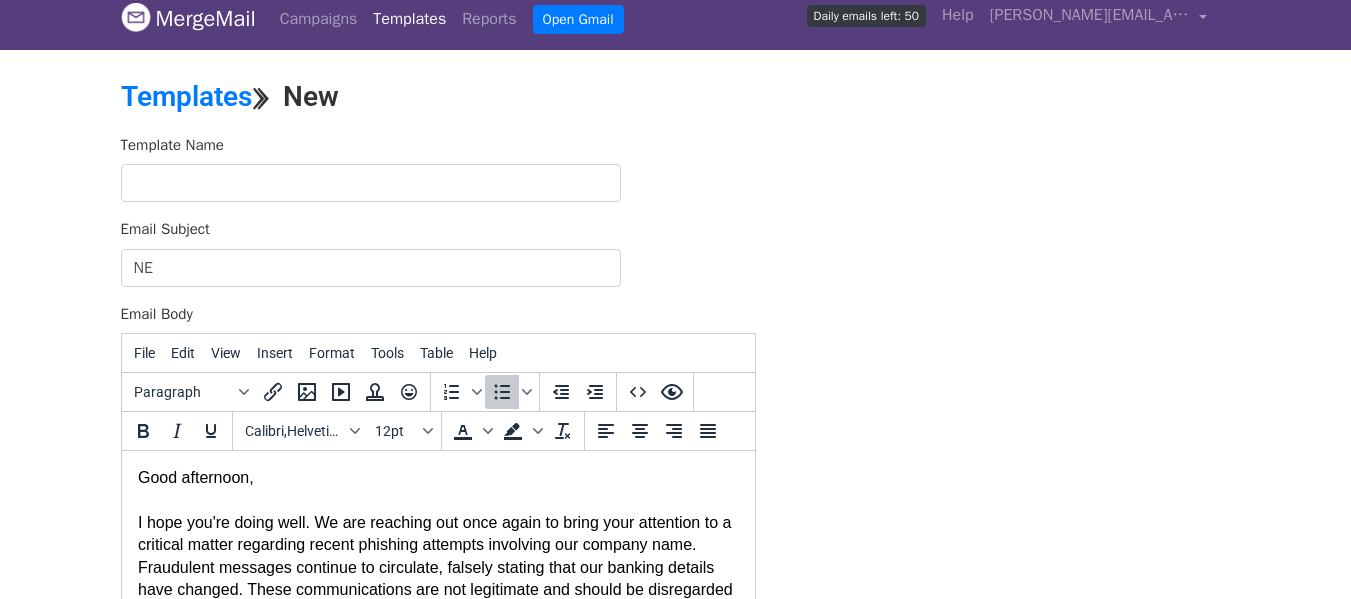 type on "N" 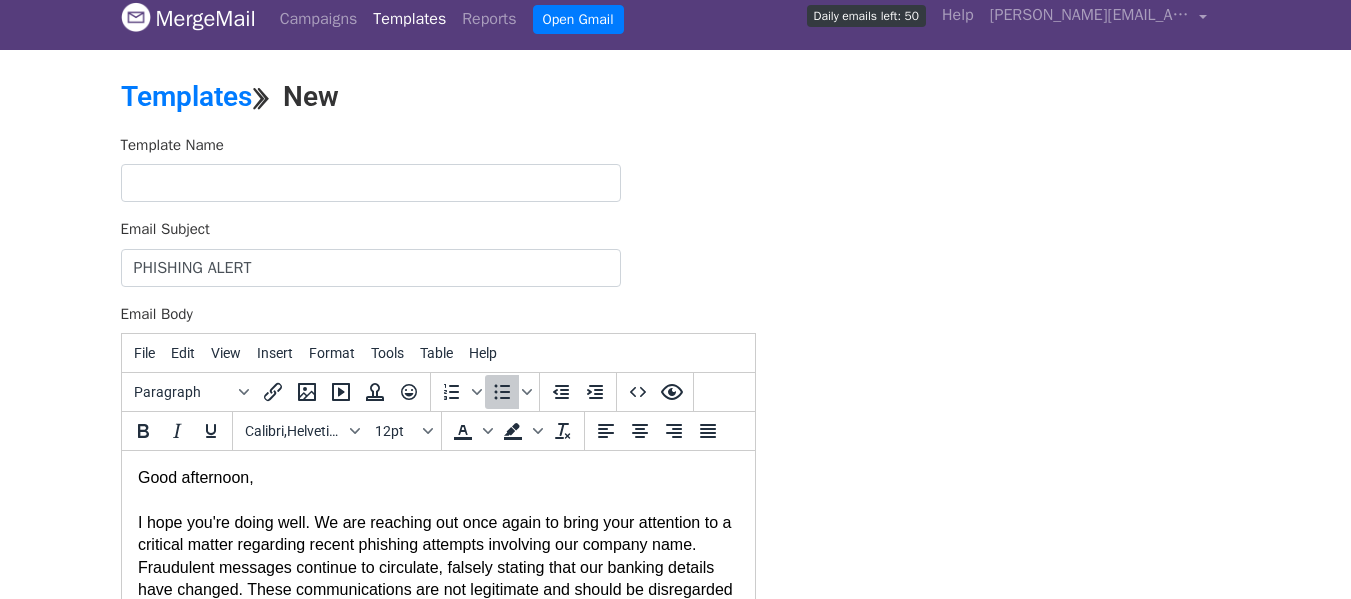 type on "PHISHING ALERT" 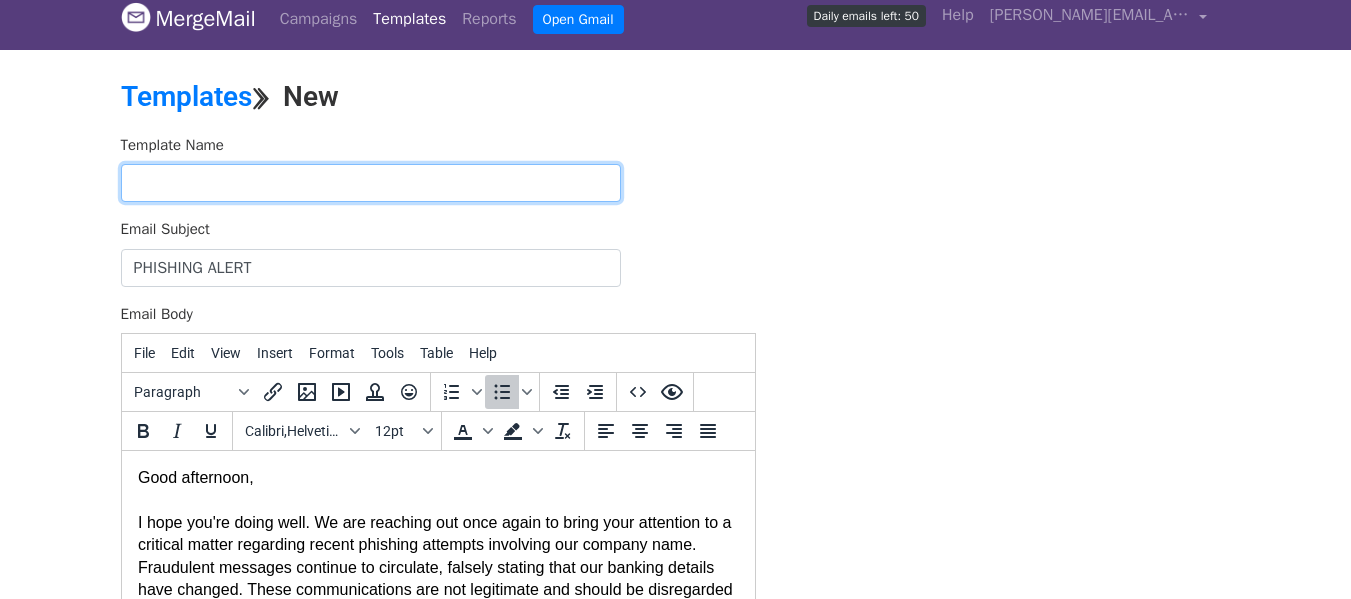 click at bounding box center [371, 183] 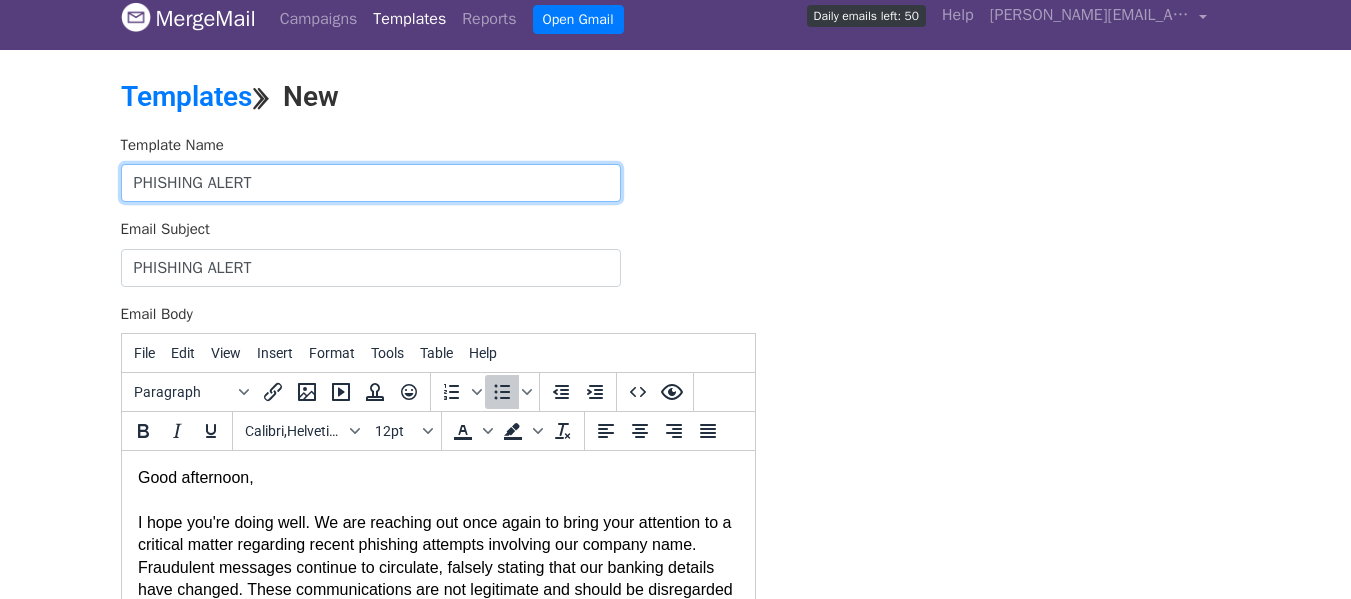 click on "PHISHING ALERT" at bounding box center (371, 183) 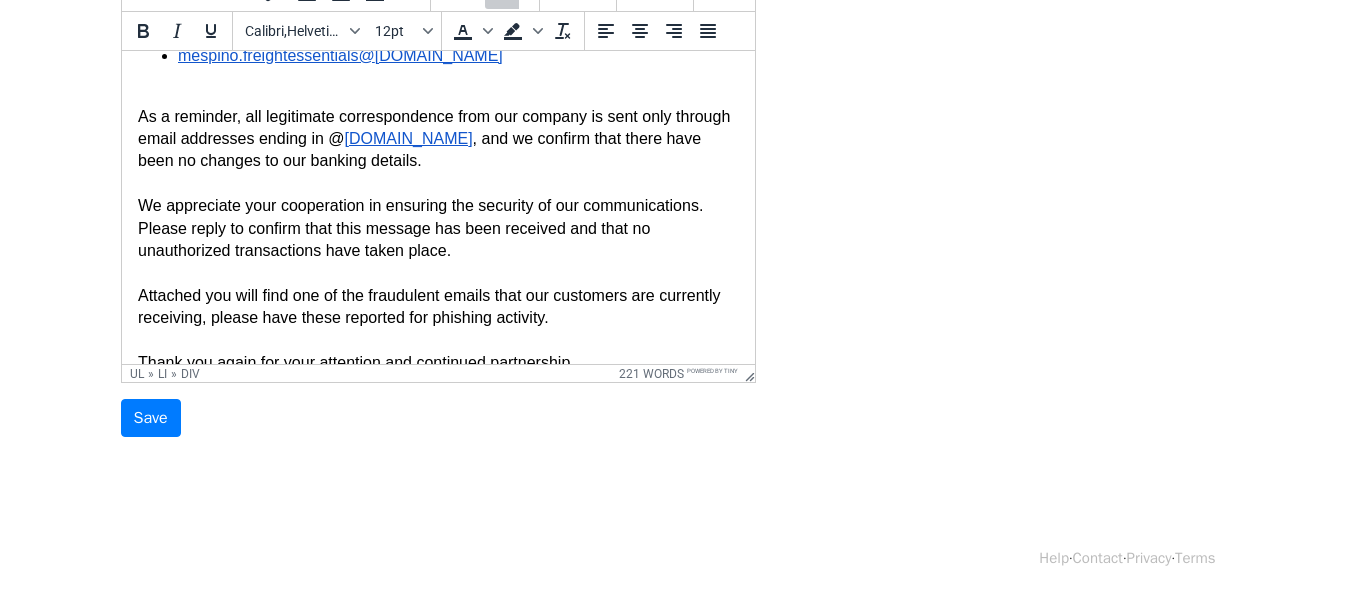 scroll, scrollTop: 554, scrollLeft: 0, axis: vertical 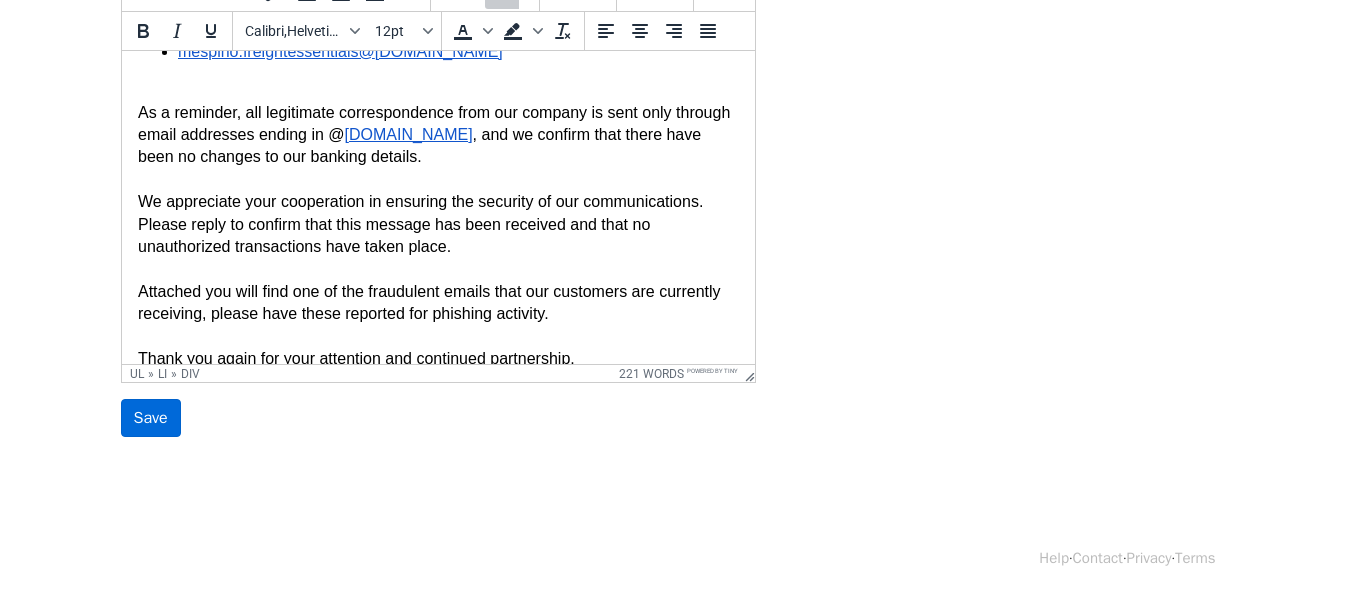 type on "PHISHING ALERT" 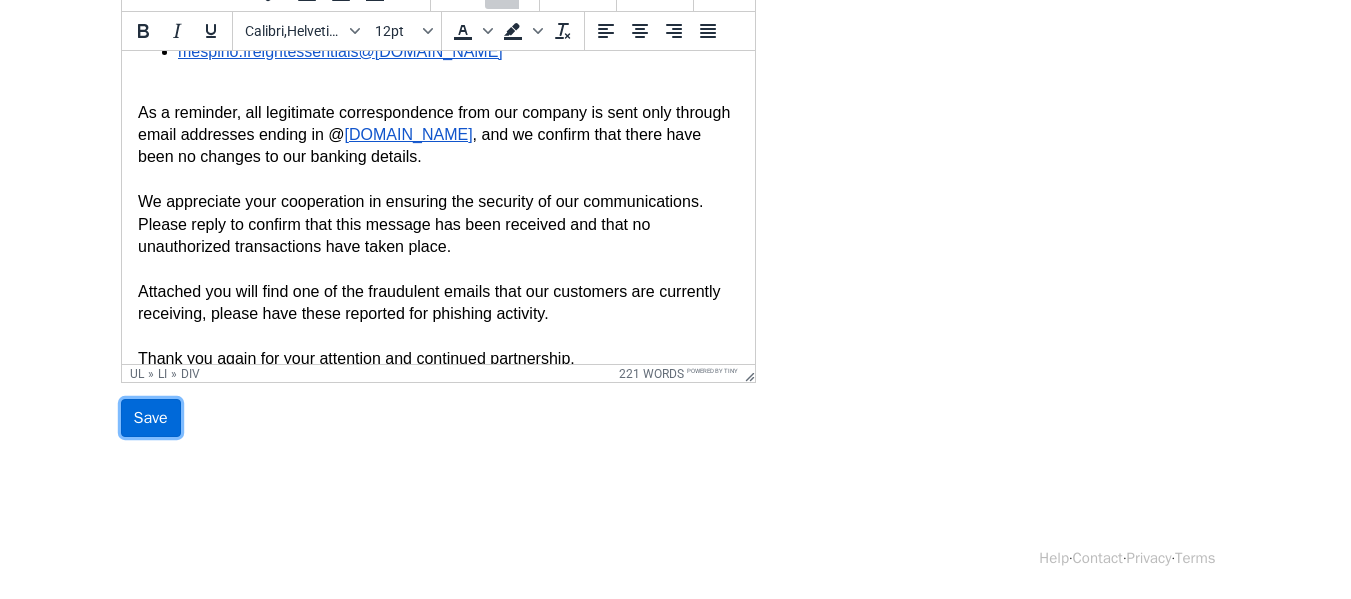 click on "Save" at bounding box center [151, 418] 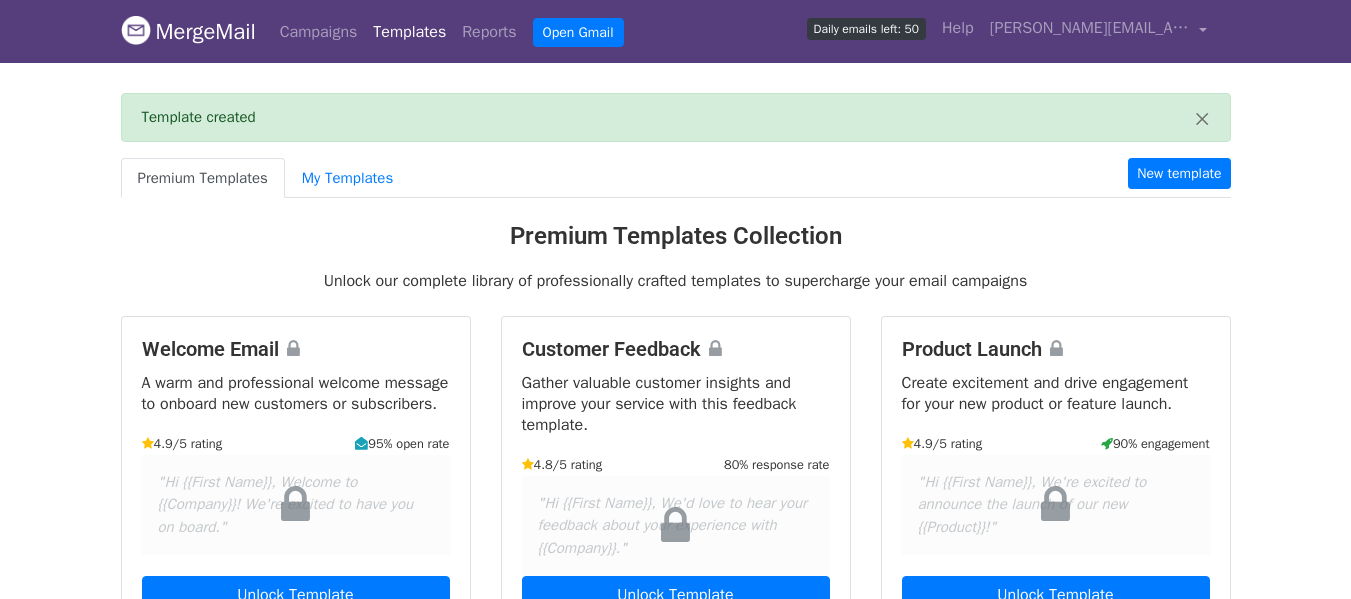 scroll, scrollTop: 0, scrollLeft: 0, axis: both 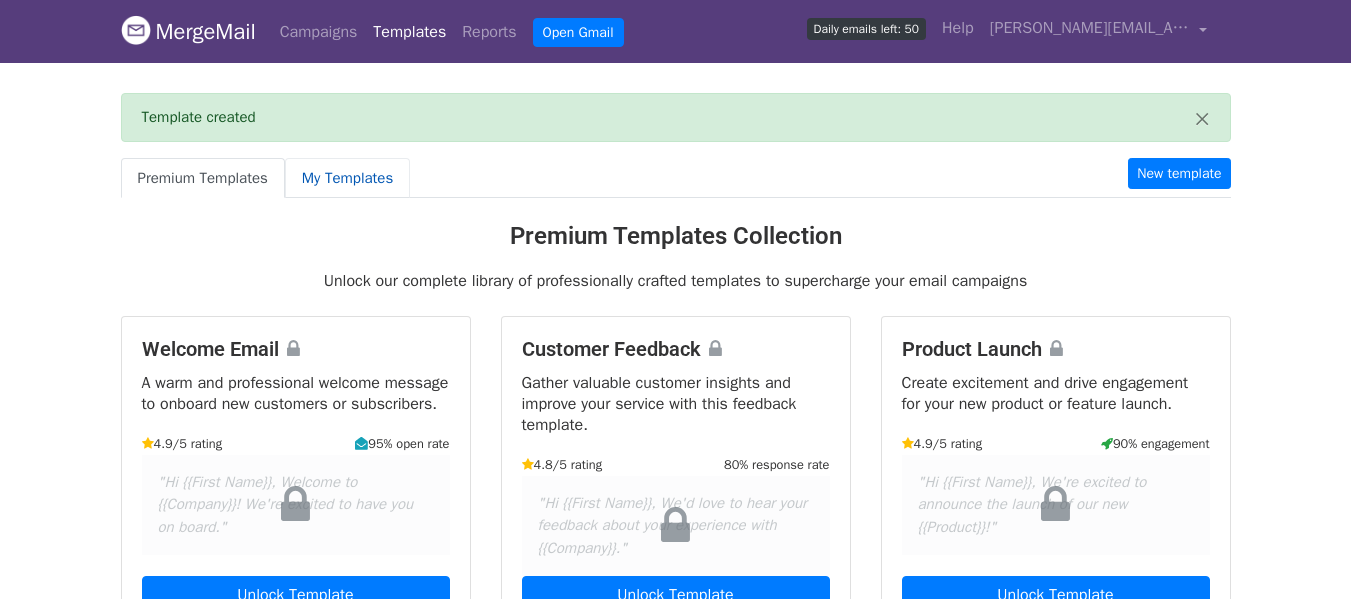 click on "My Templates" at bounding box center [347, 178] 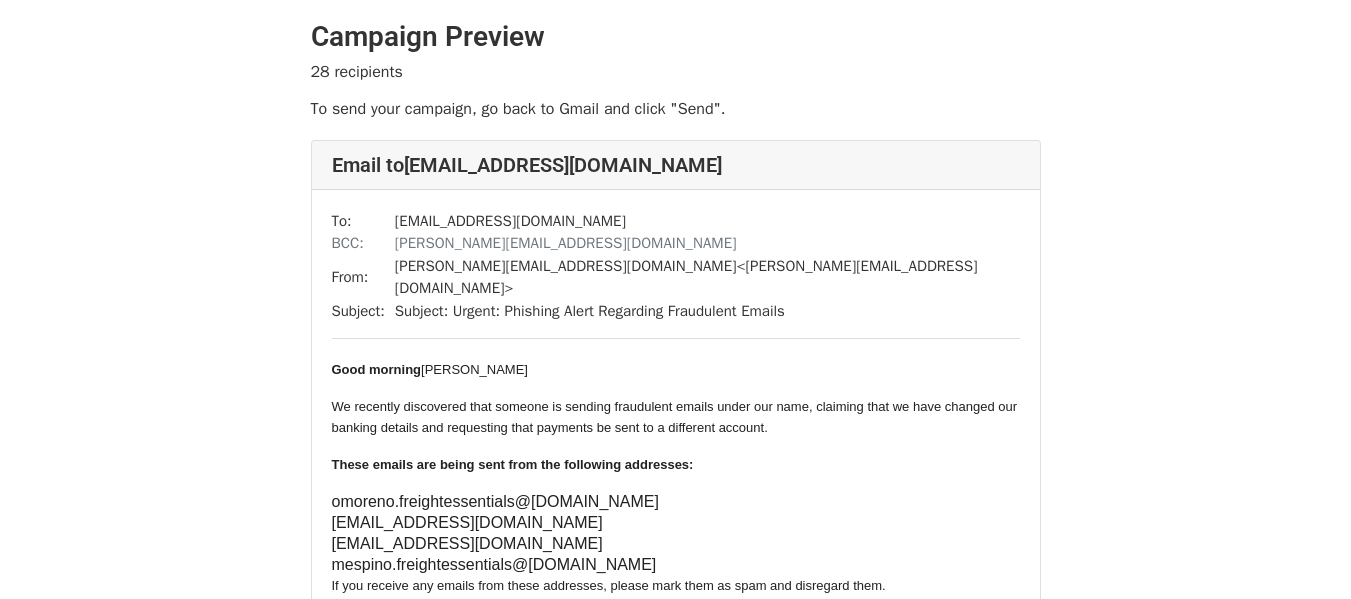scroll, scrollTop: 0, scrollLeft: 0, axis: both 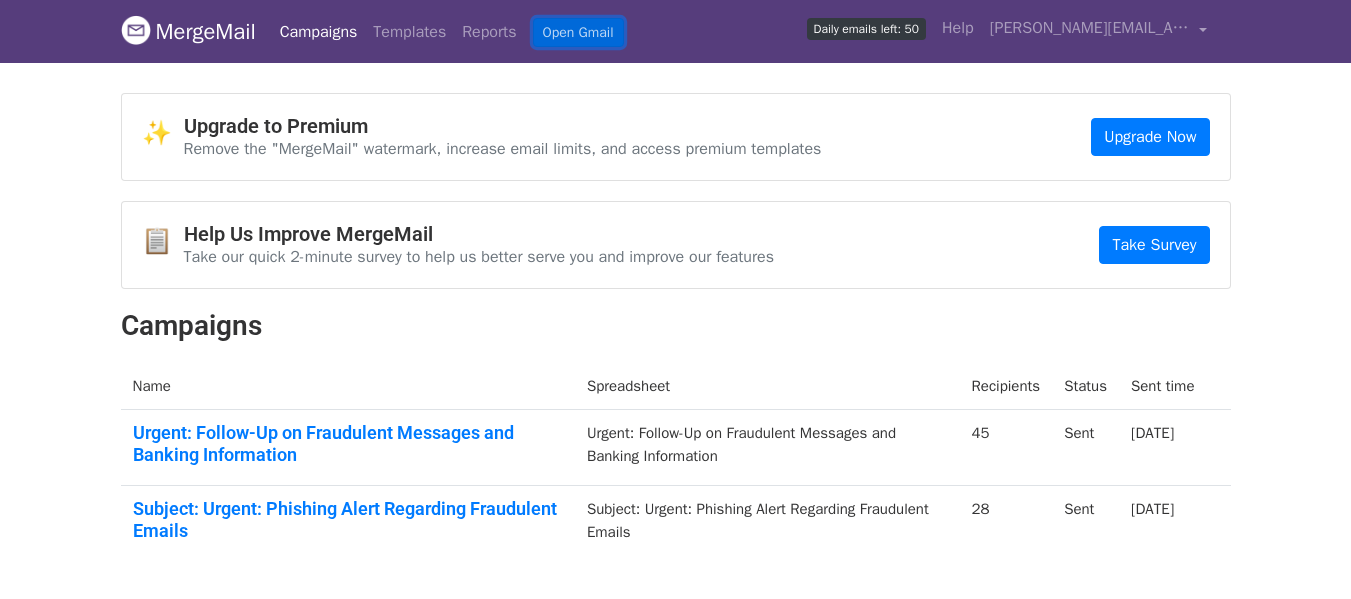 click on "Open Gmail" at bounding box center [578, 32] 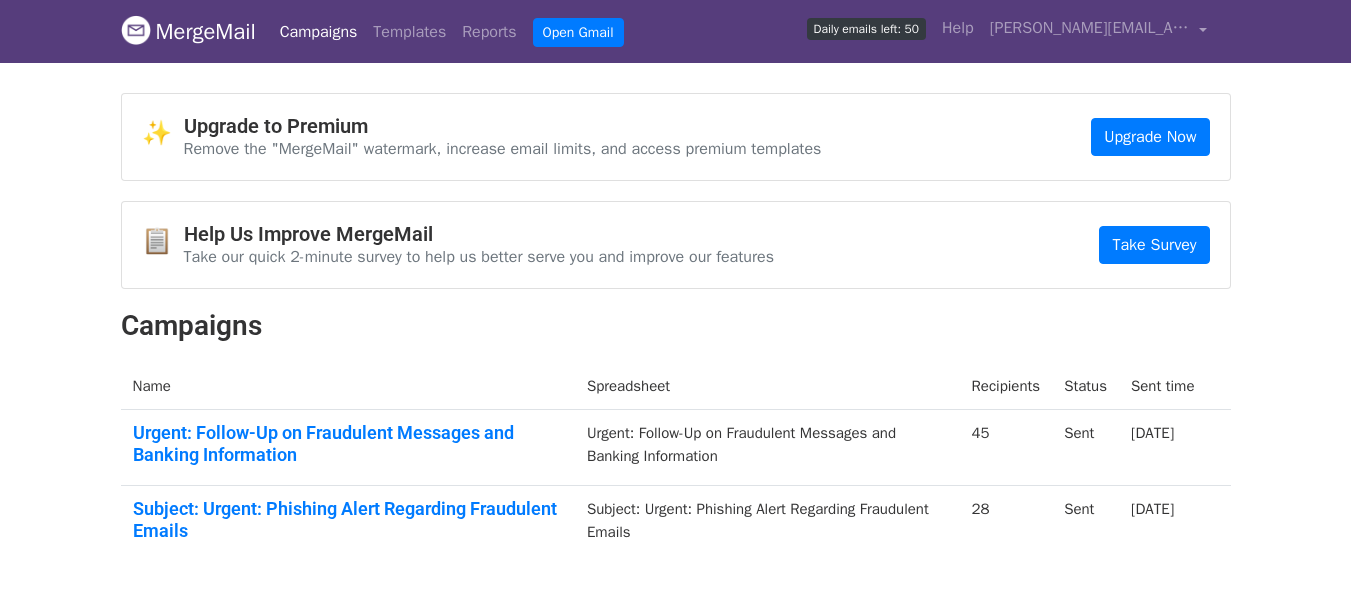 click on "Campaigns" at bounding box center (319, 32) 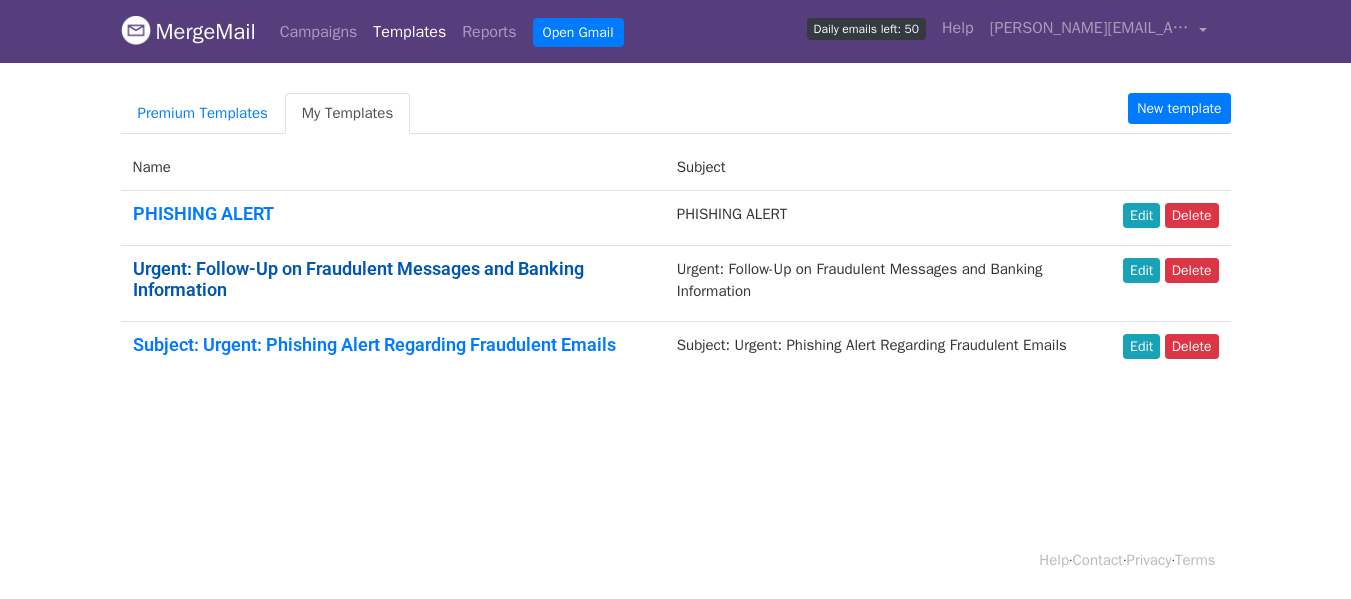 scroll, scrollTop: 0, scrollLeft: 0, axis: both 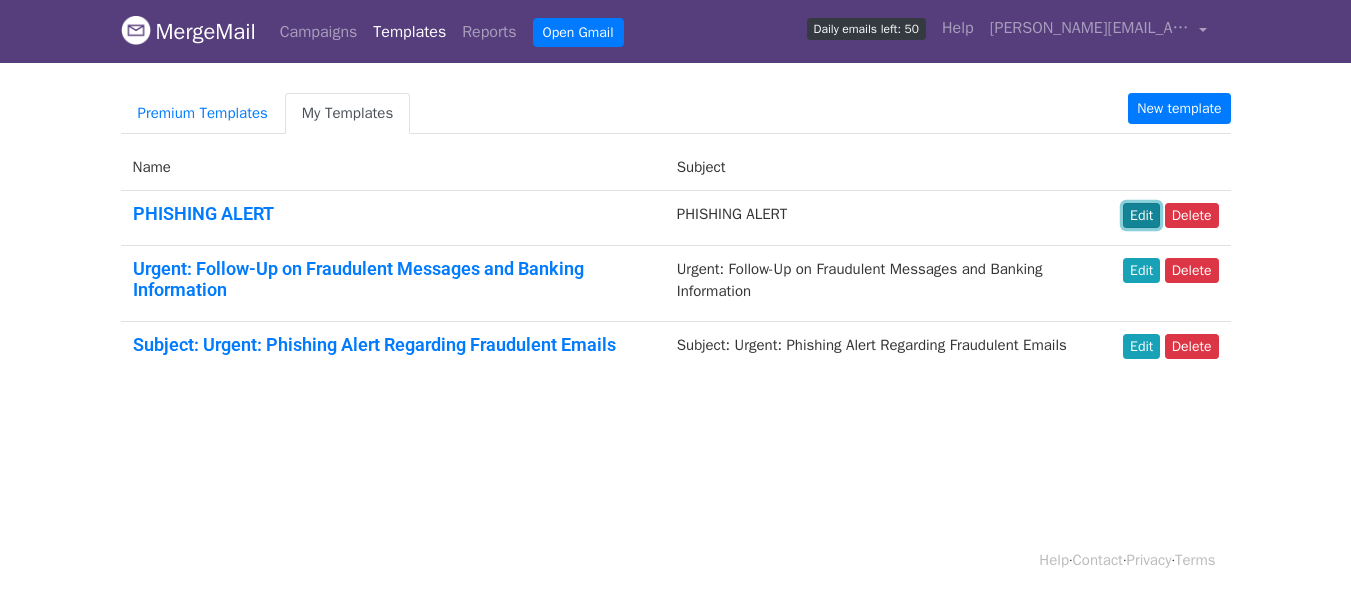click on "Edit" at bounding box center [1141, 215] 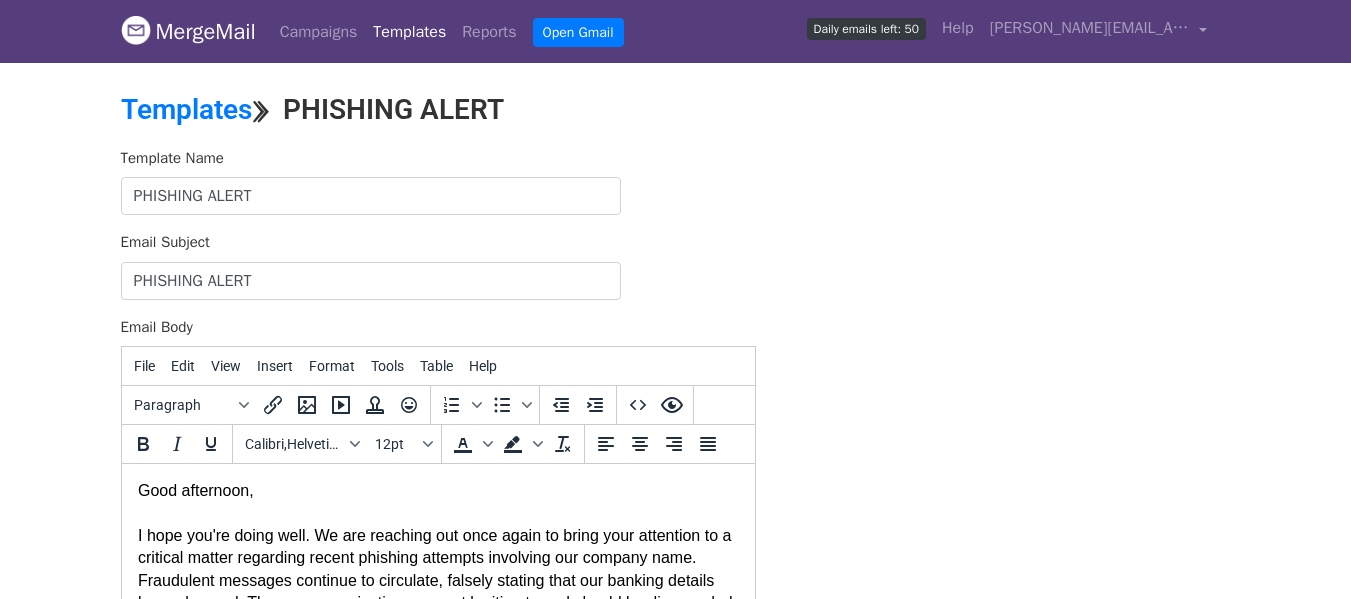 scroll, scrollTop: 0, scrollLeft: 0, axis: both 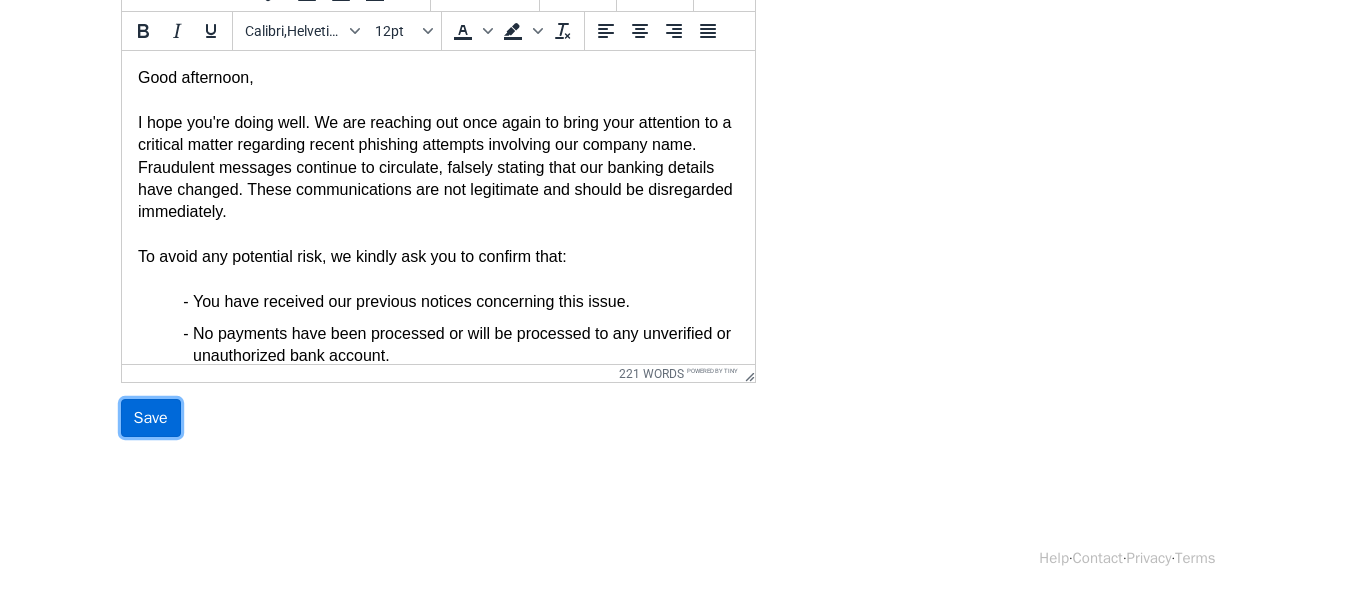 click on "Save" at bounding box center [151, 418] 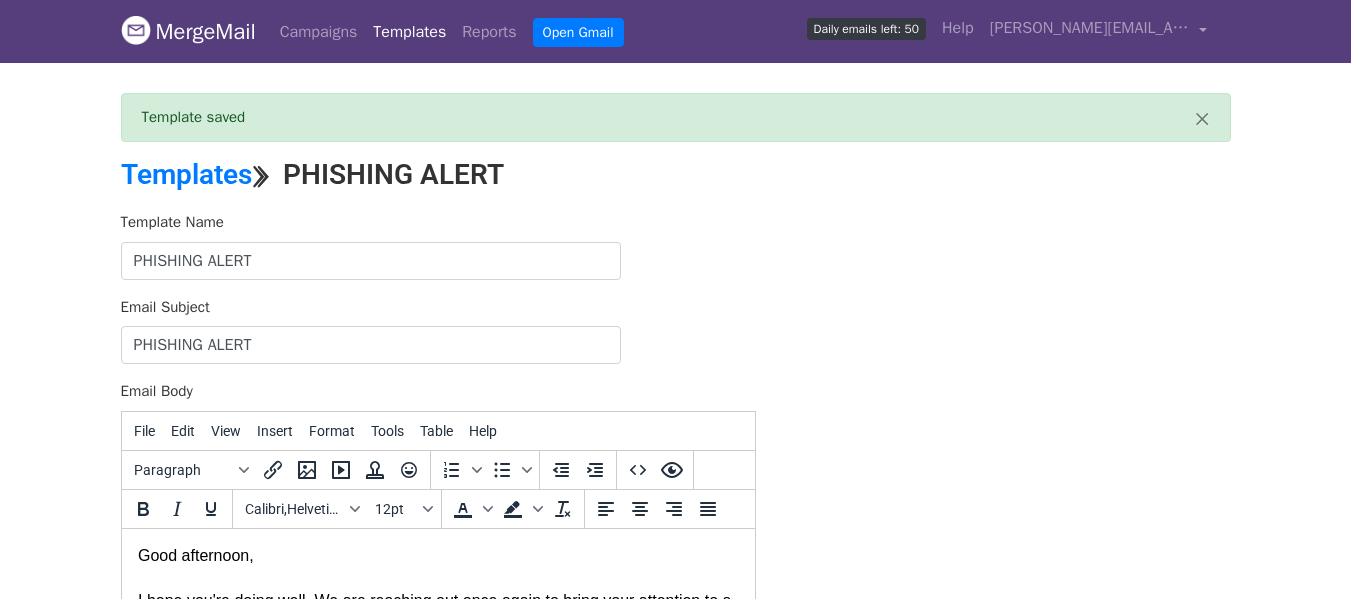scroll, scrollTop: 0, scrollLeft: 0, axis: both 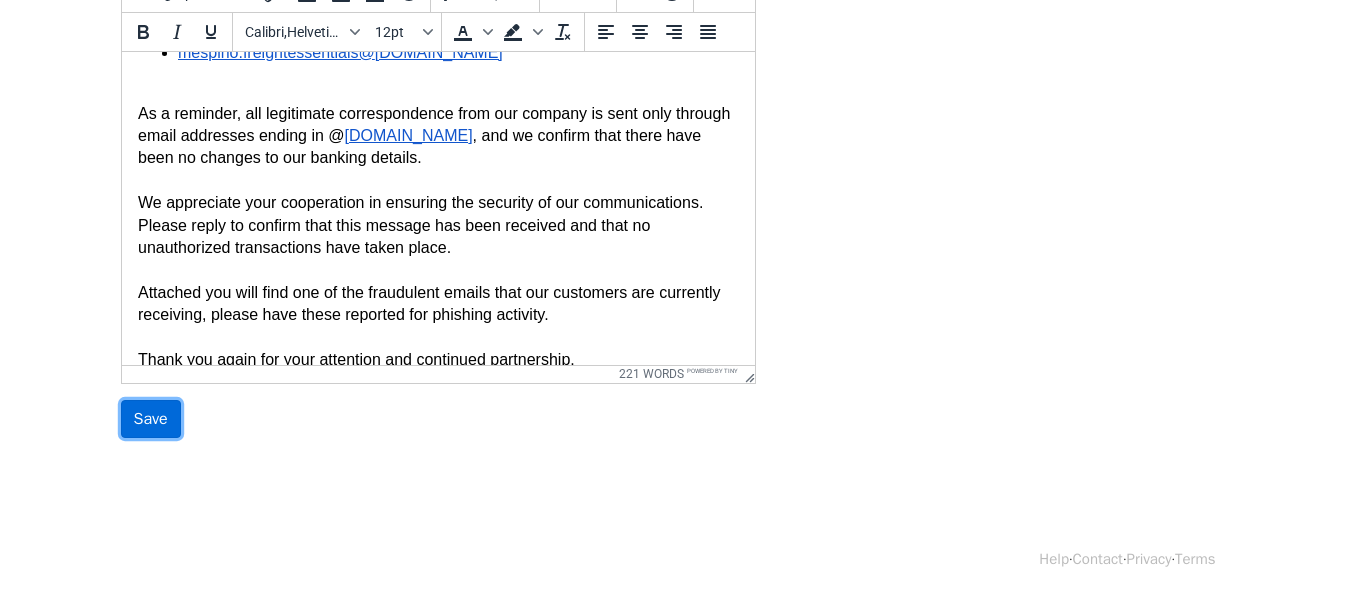 click on "Save" at bounding box center (151, 419) 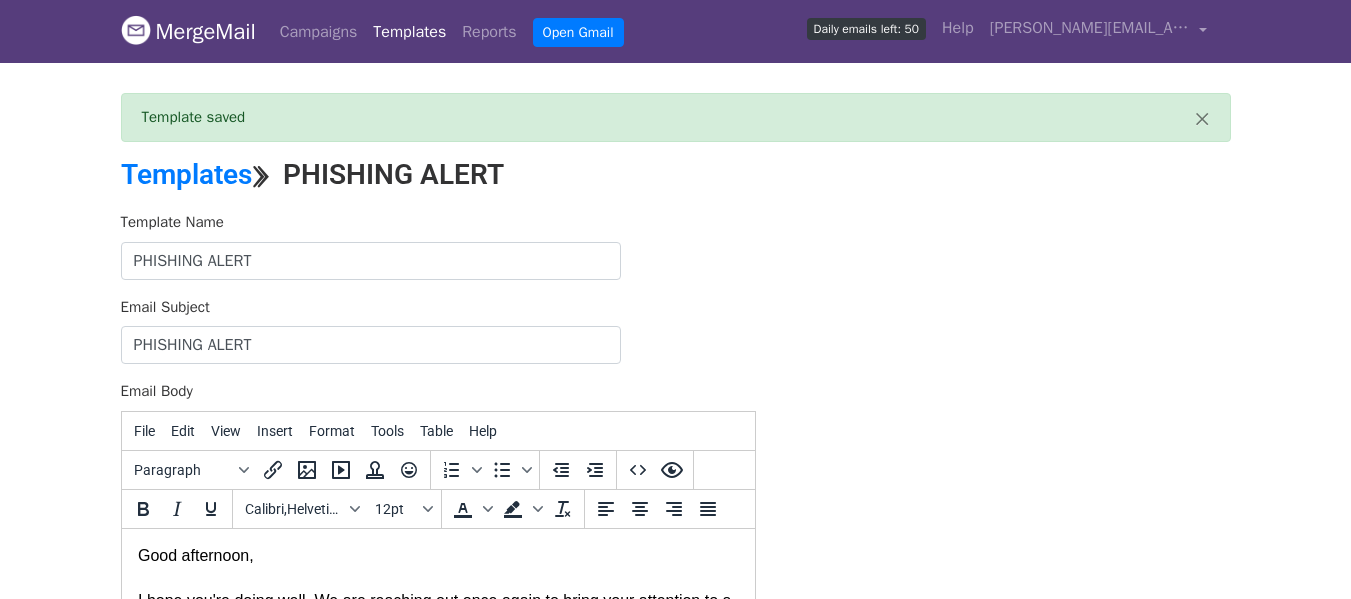 scroll, scrollTop: 0, scrollLeft: 0, axis: both 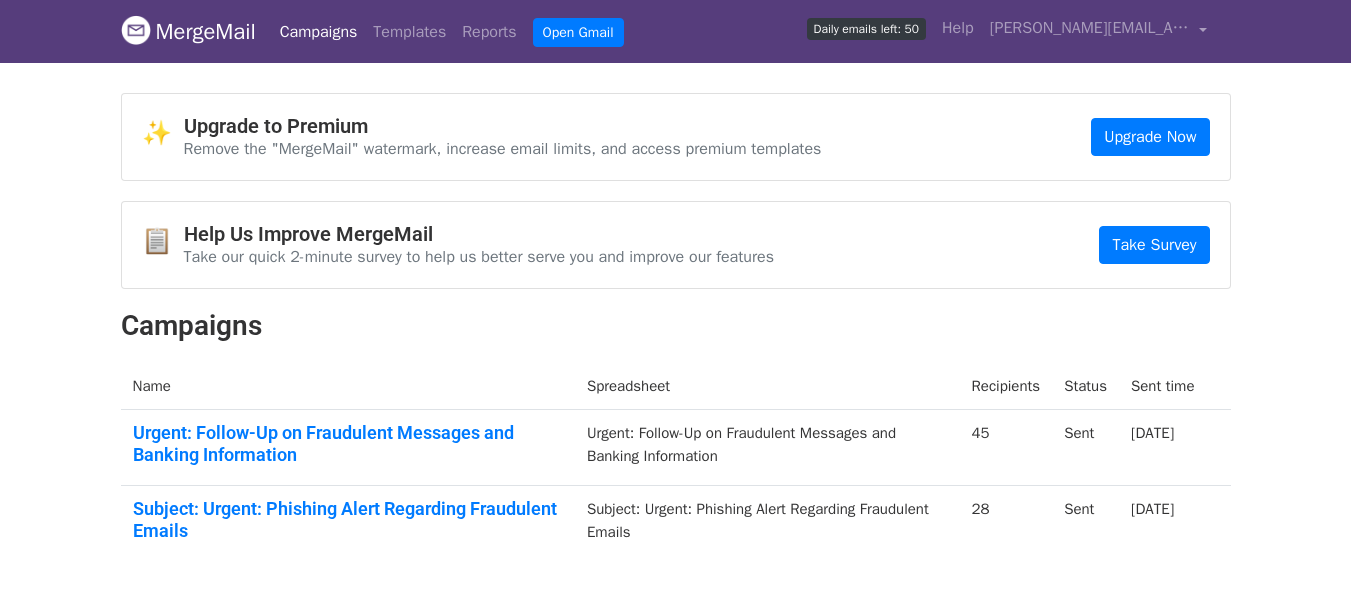 click on "Campaigns" at bounding box center (319, 32) 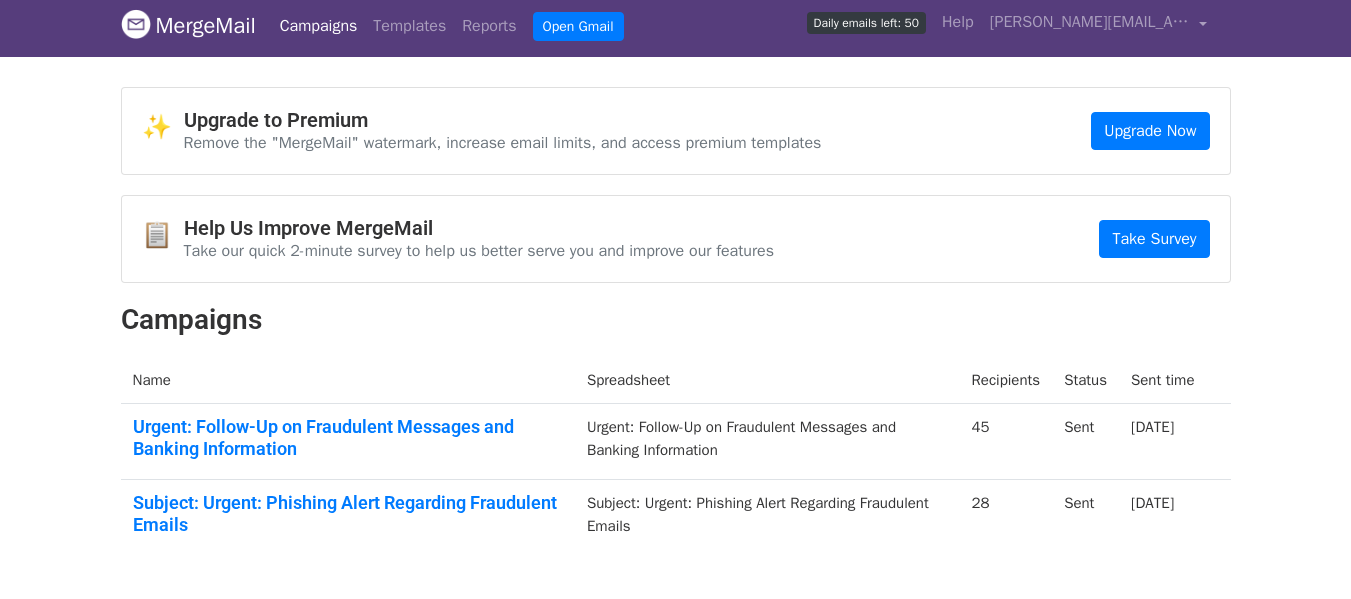 scroll, scrollTop: 0, scrollLeft: 0, axis: both 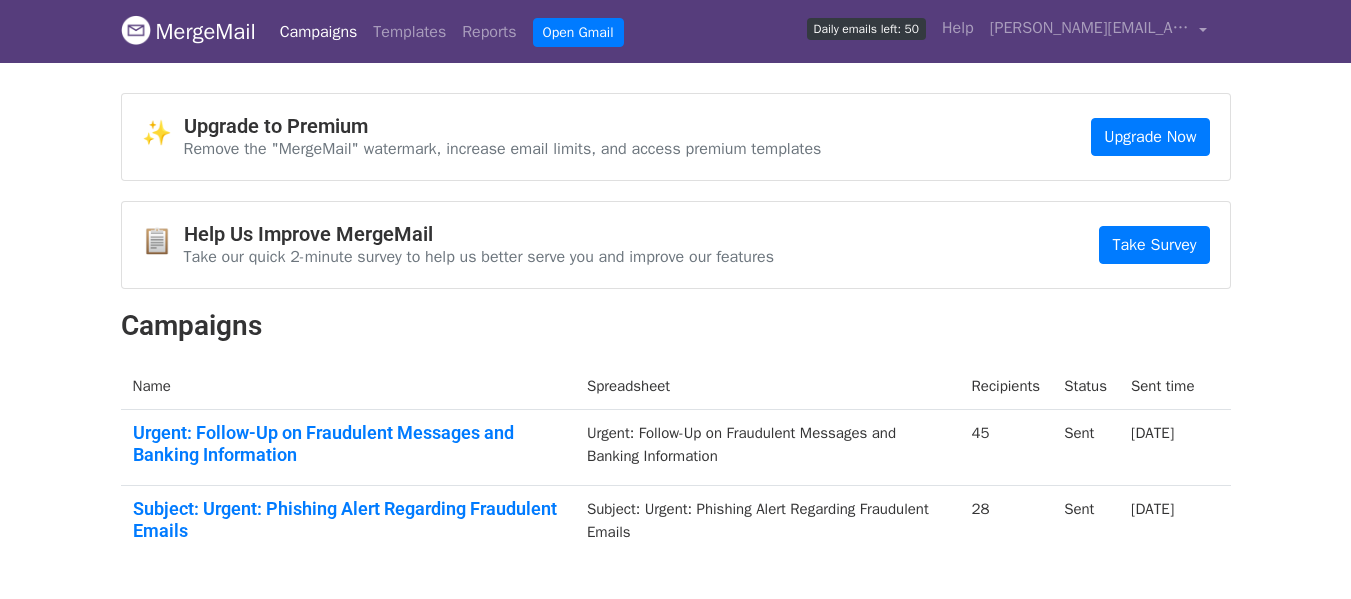 click on "Daily emails left: 50" at bounding box center [866, 29] 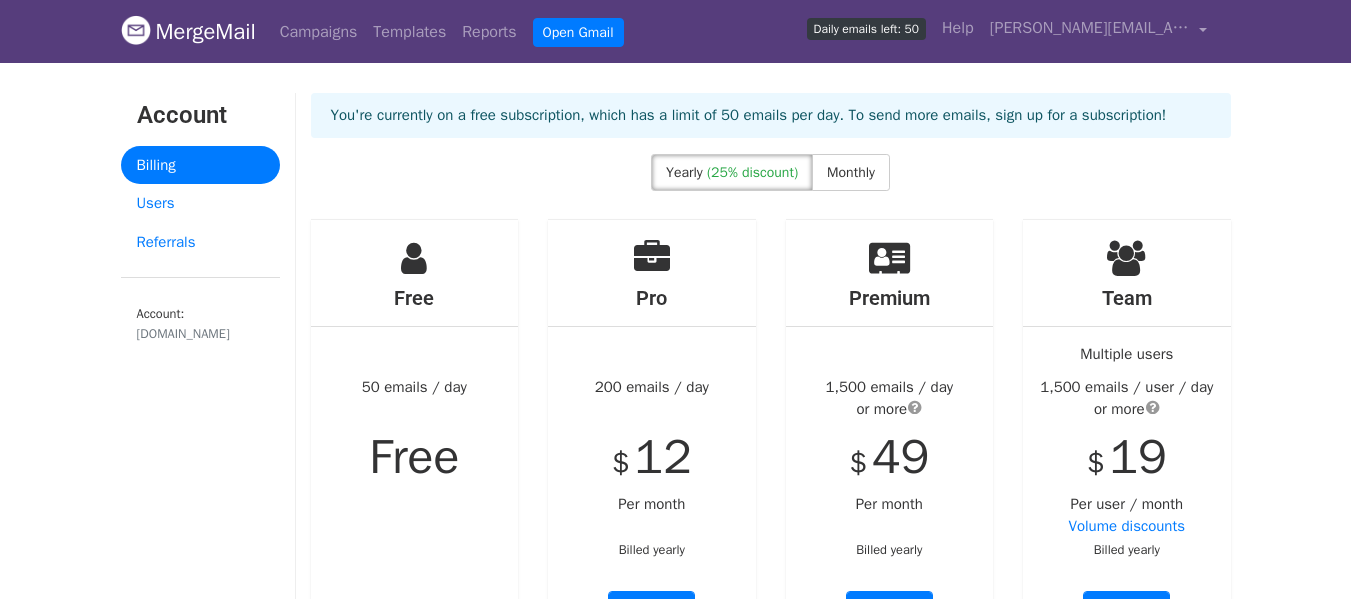 scroll, scrollTop: 0, scrollLeft: 0, axis: both 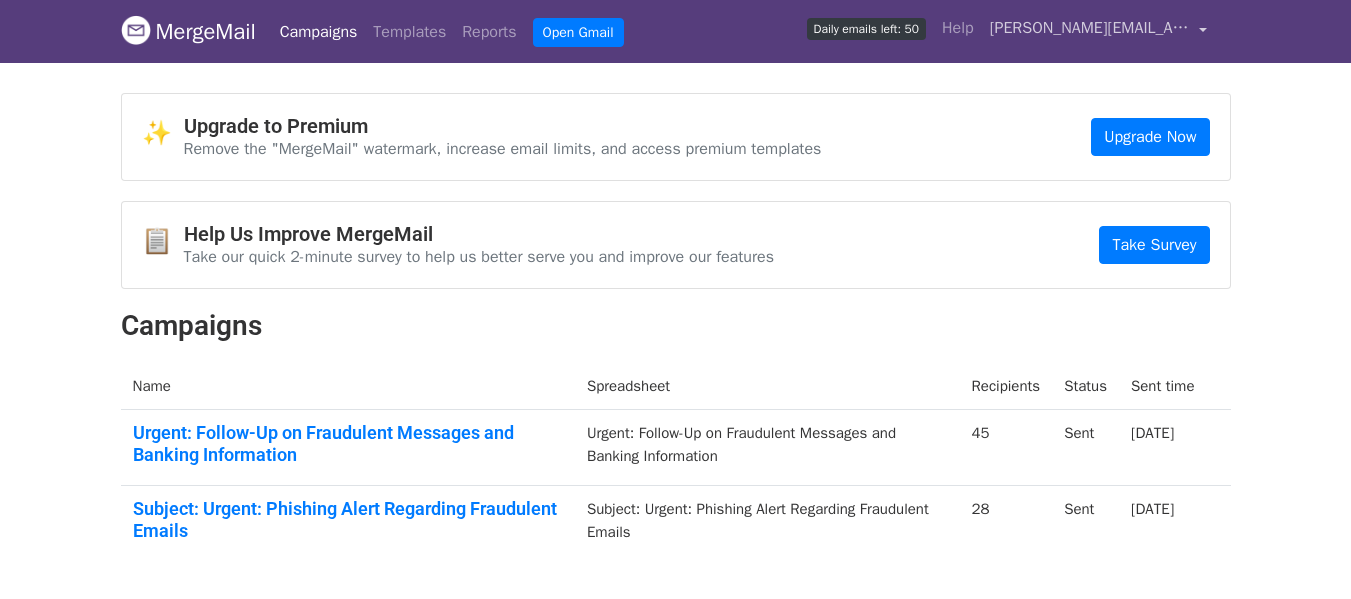 click on "[PERSON_NAME][EMAIL_ADDRESS][DOMAIN_NAME]" at bounding box center [1090, 28] 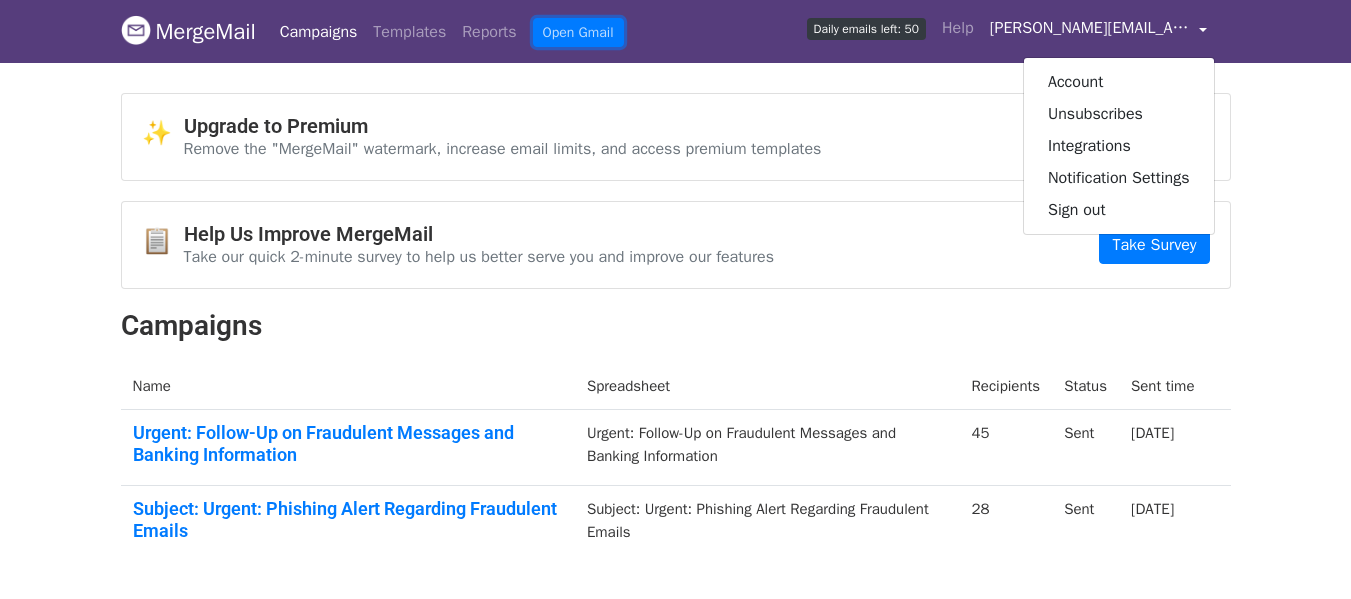 click on "Open Gmail" at bounding box center (574, 32) 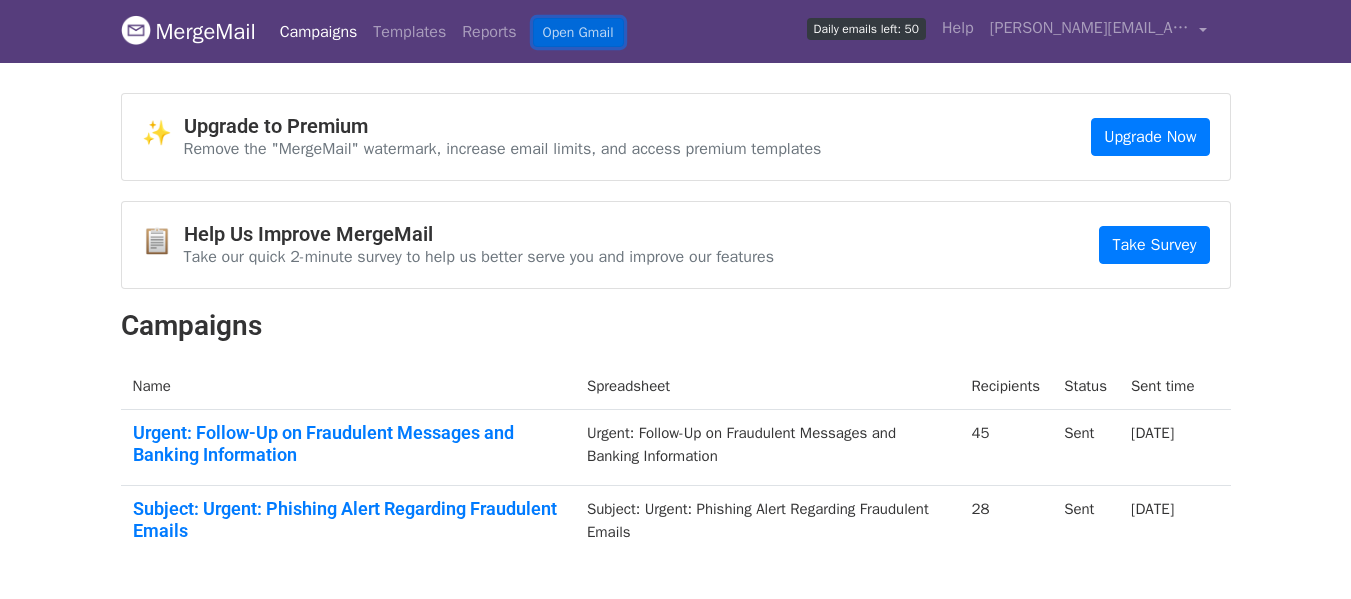click on "Open Gmail" at bounding box center [578, 32] 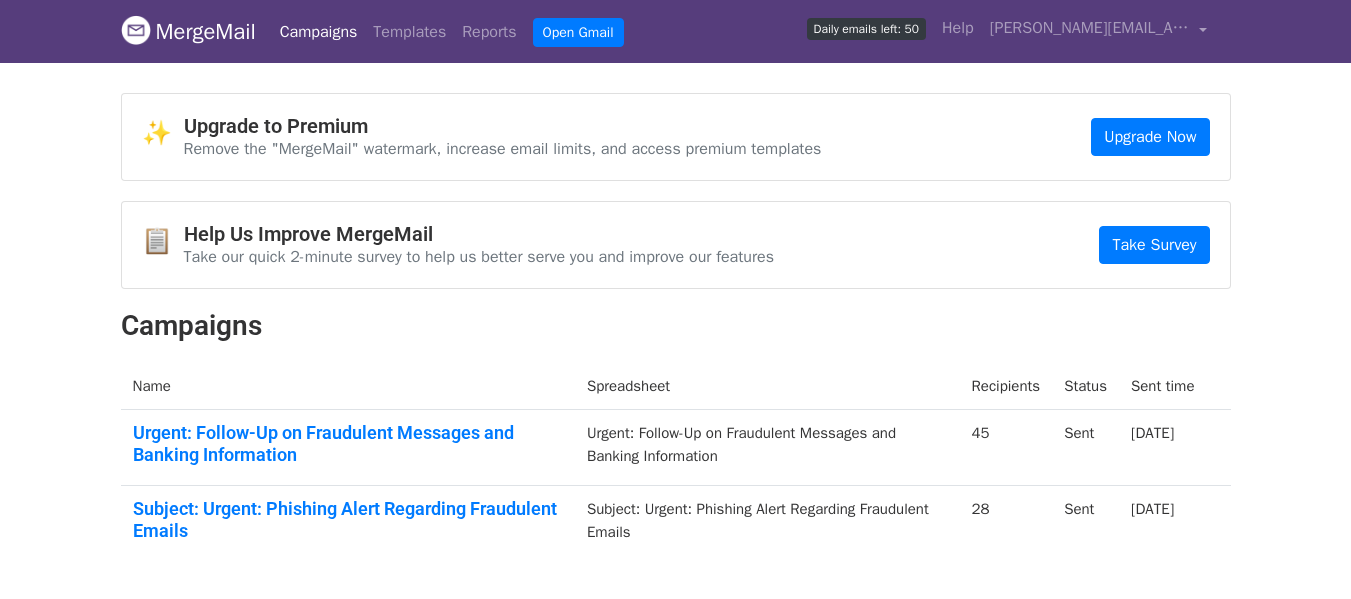 scroll, scrollTop: 139, scrollLeft: 0, axis: vertical 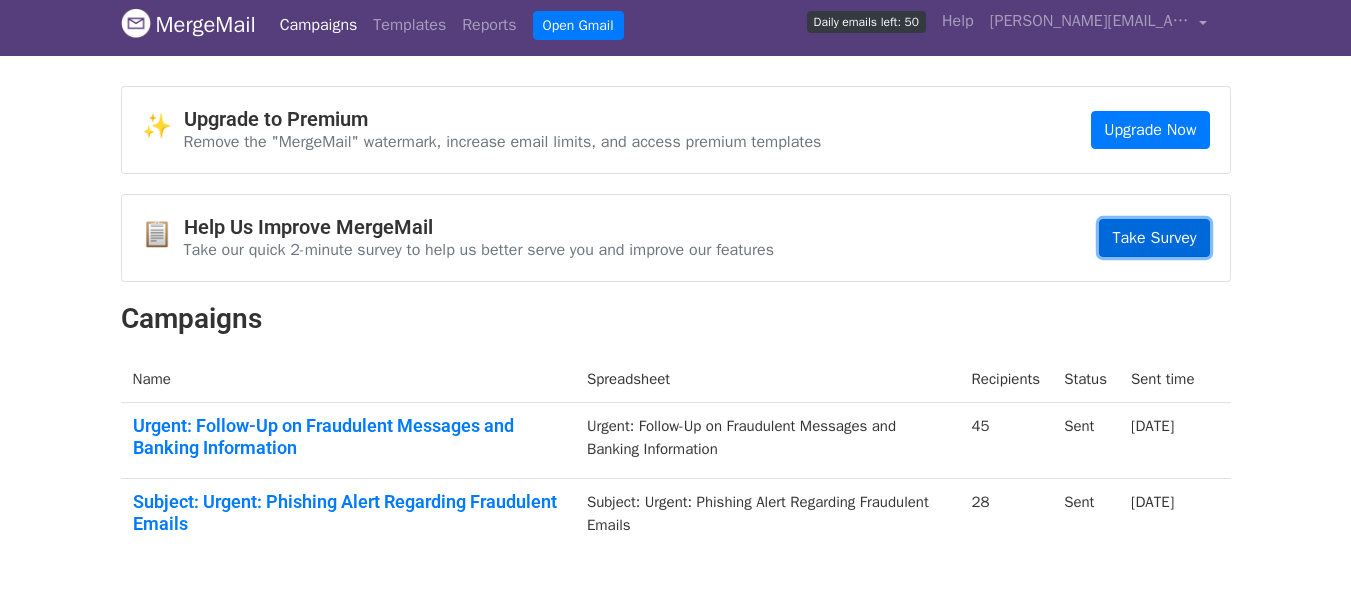 click on "Take Survey" at bounding box center (1154, 238) 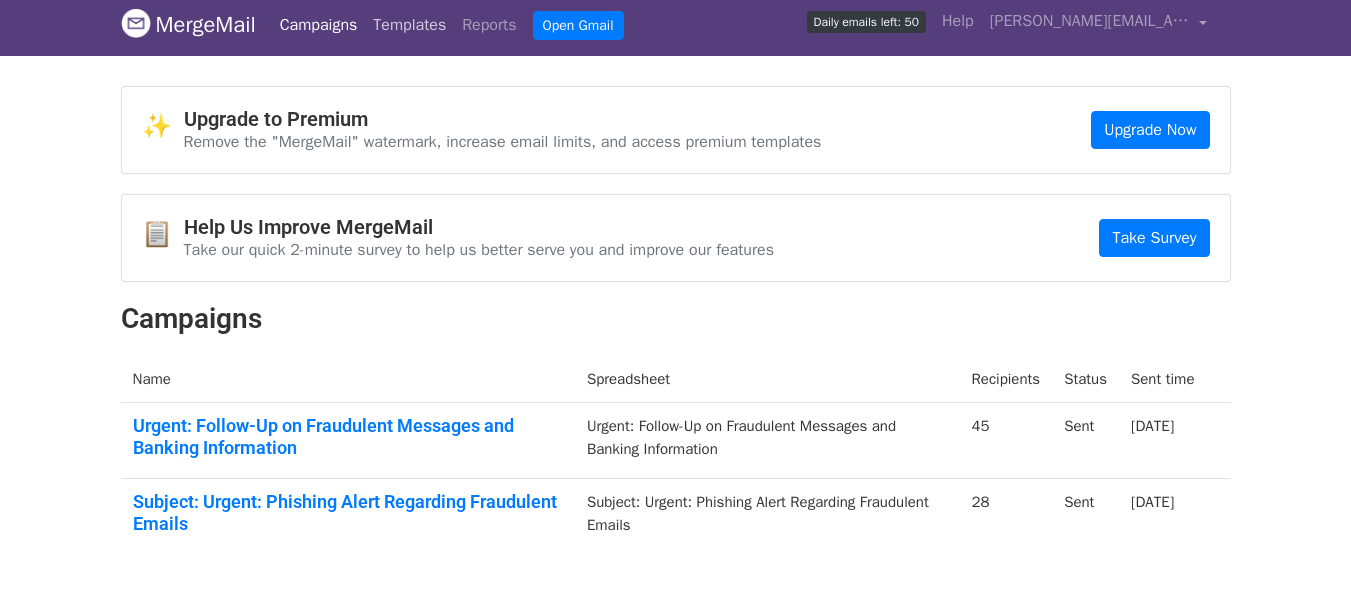 click on "Templates" at bounding box center (409, 25) 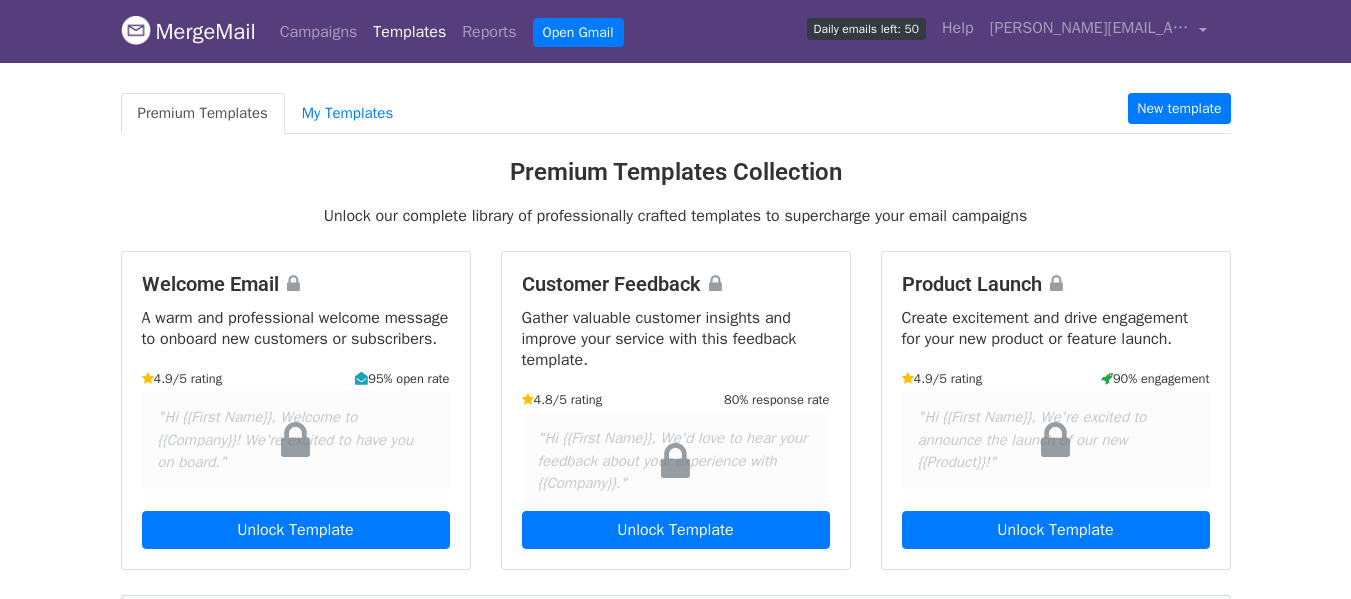 scroll, scrollTop: 0, scrollLeft: 0, axis: both 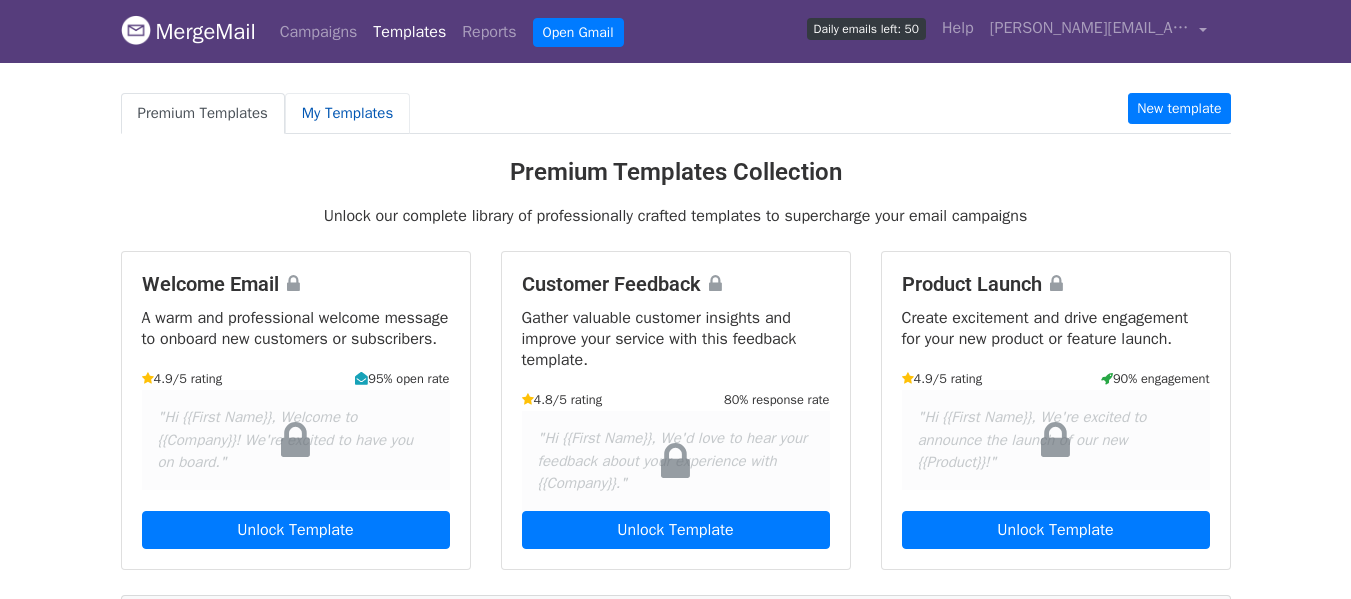 click on "My Templates" at bounding box center [347, 113] 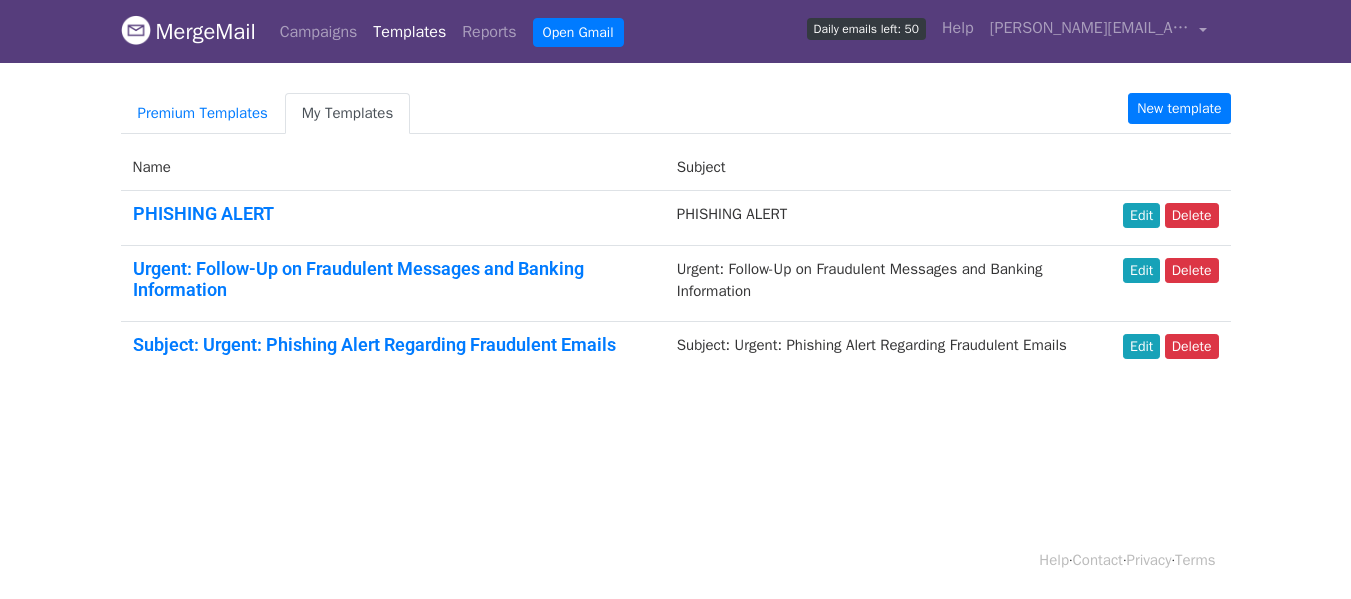 scroll, scrollTop: 0, scrollLeft: 0, axis: both 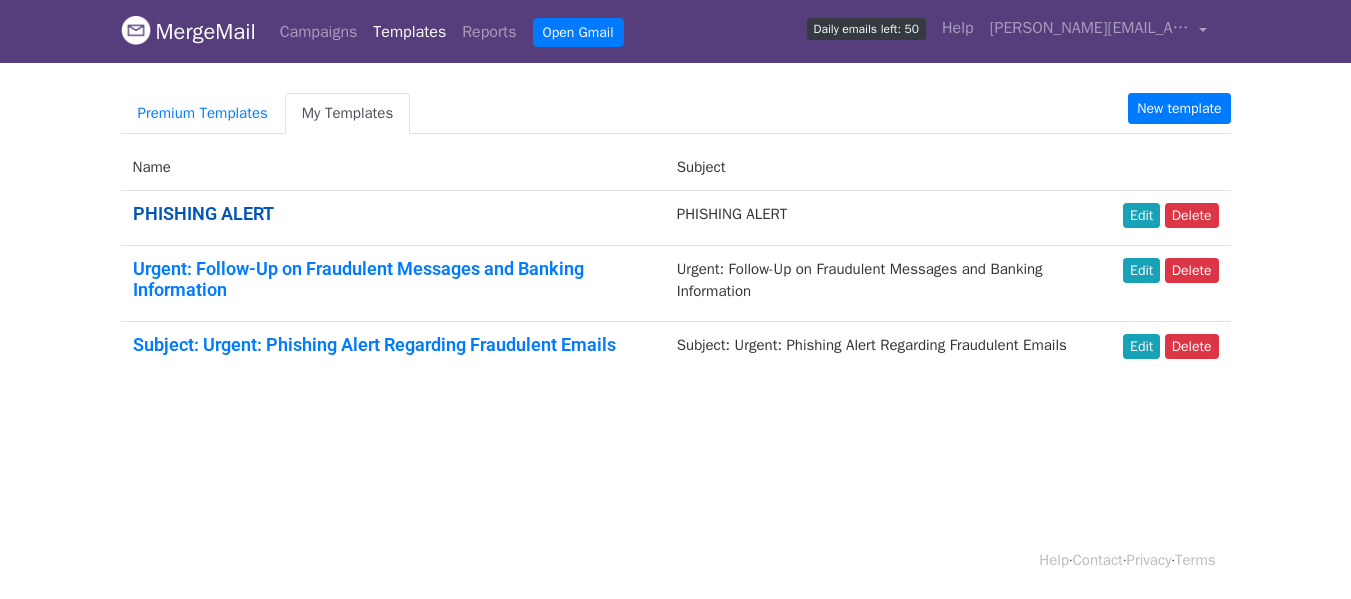 click on "PHISHING ALERT" at bounding box center (203, 213) 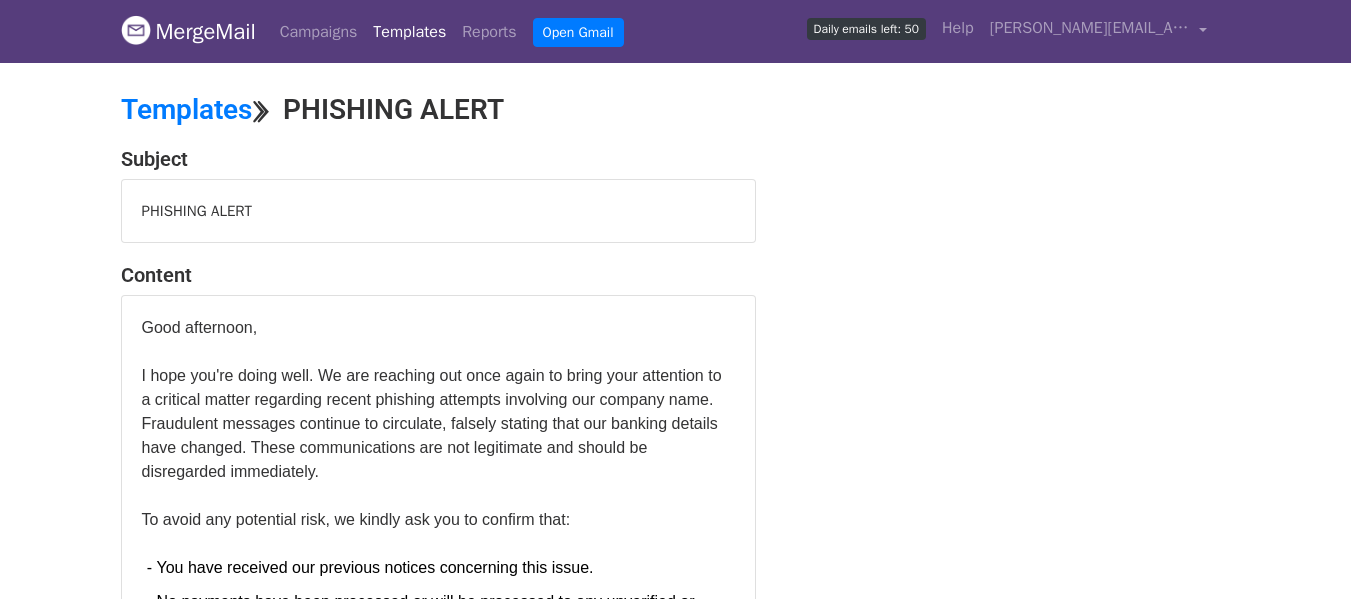 scroll, scrollTop: 0, scrollLeft: 0, axis: both 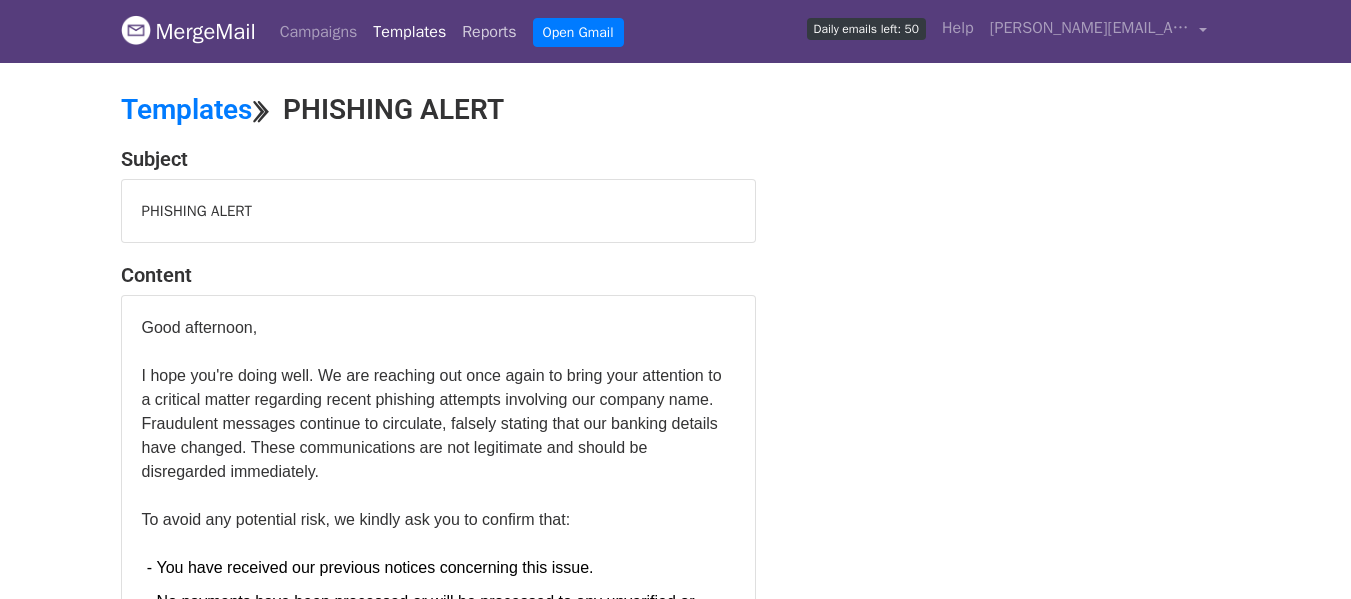 click on "Reports" at bounding box center (489, 32) 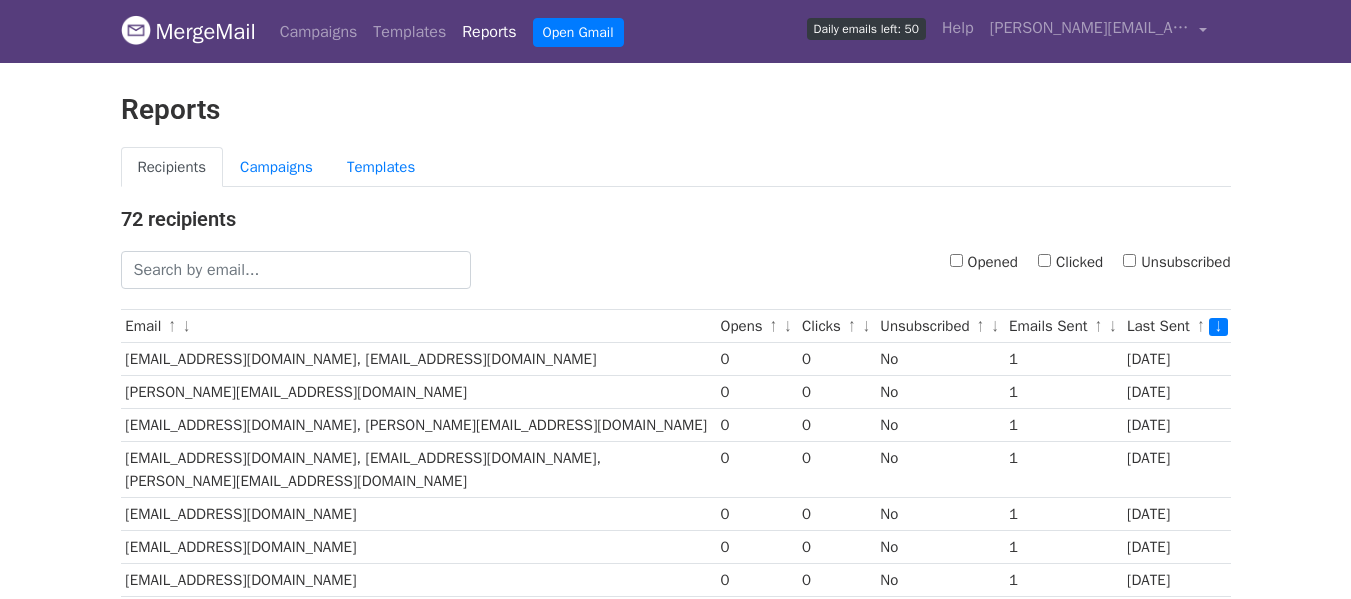 scroll, scrollTop: 0, scrollLeft: 0, axis: both 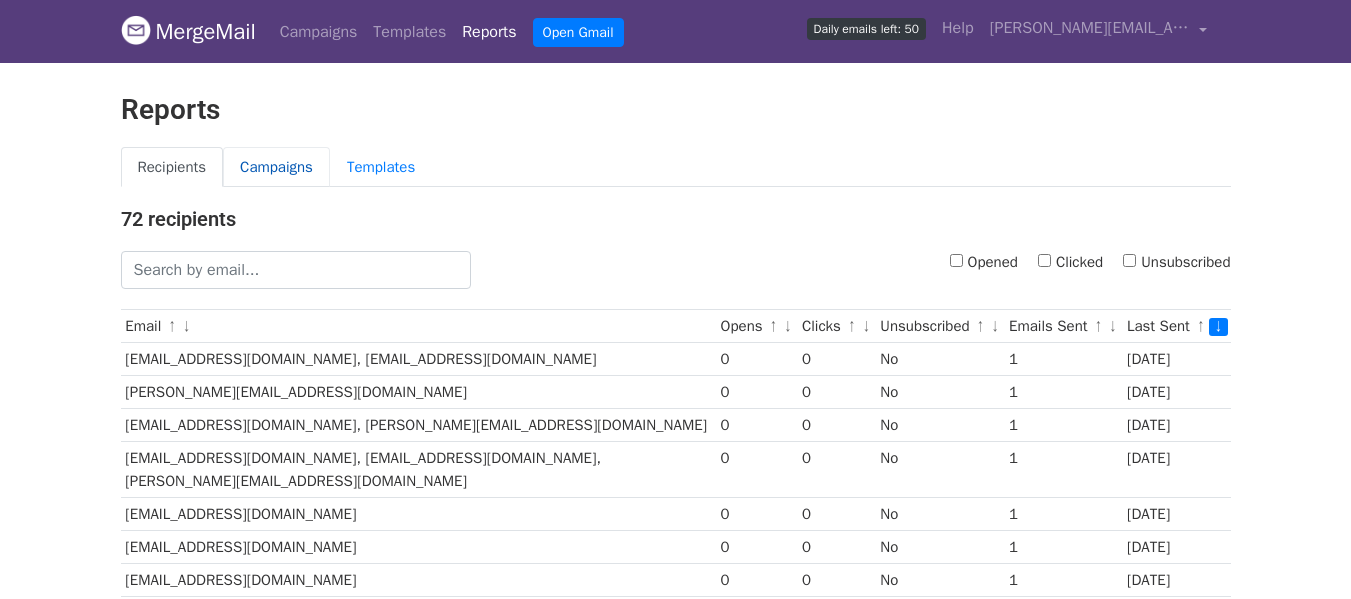 click on "Campaigns" at bounding box center (276, 167) 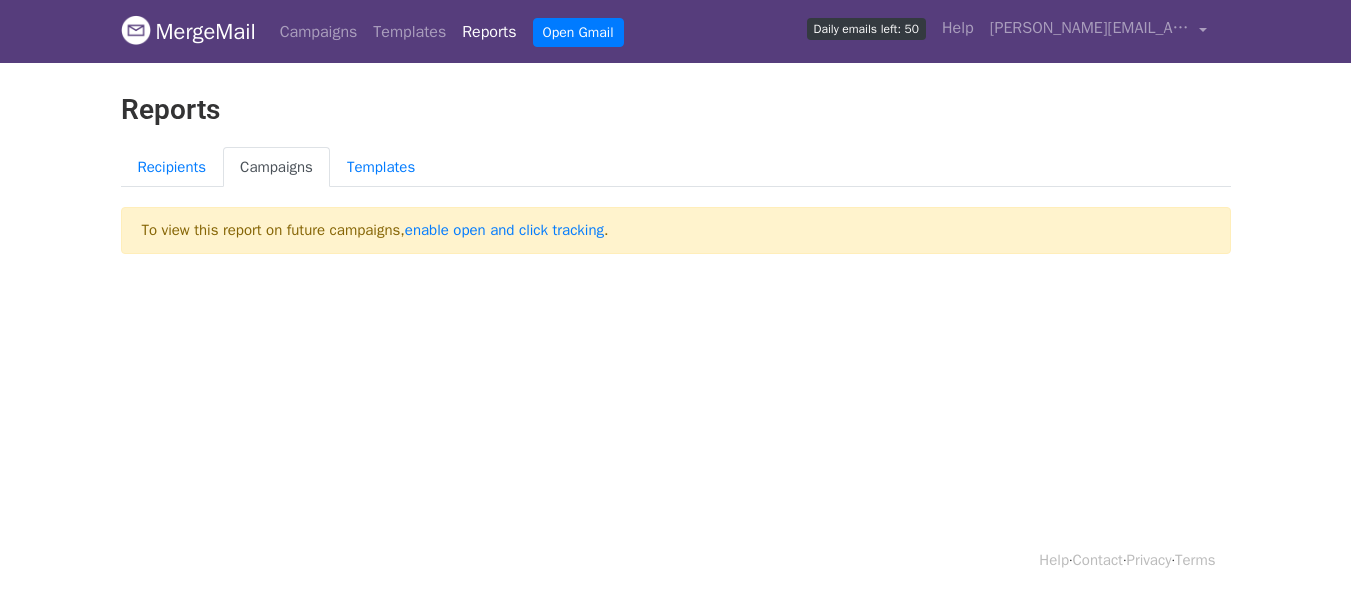 scroll, scrollTop: 0, scrollLeft: 0, axis: both 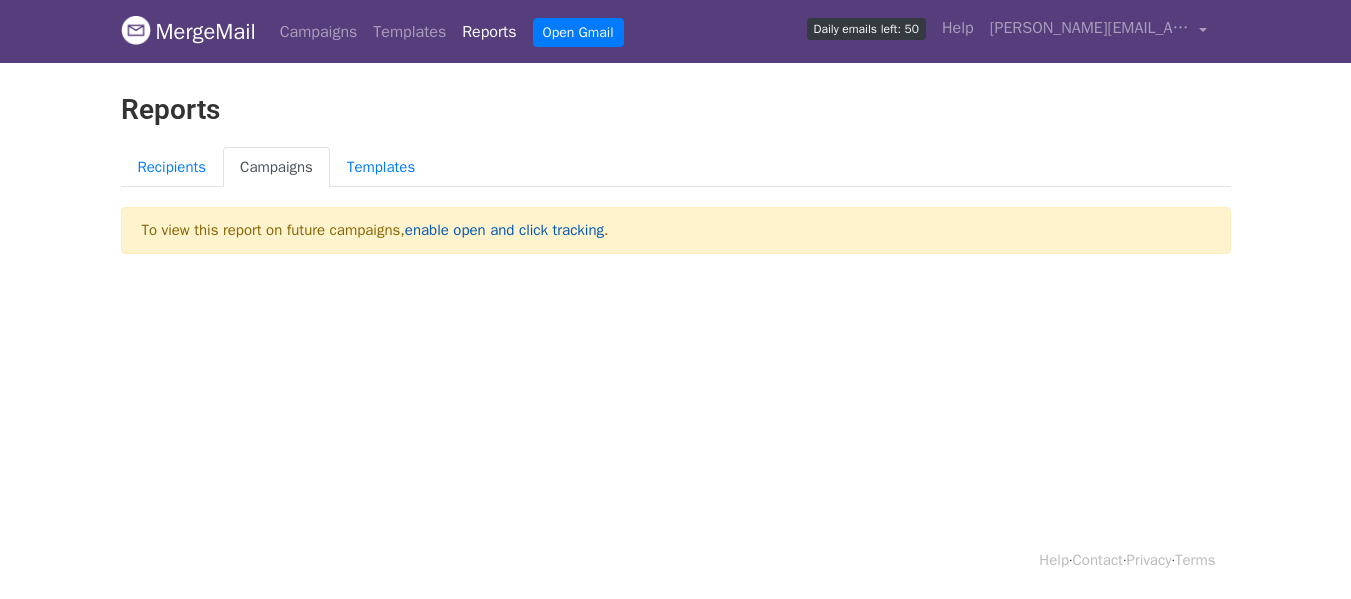 click on "enable open and click tracking" at bounding box center [504, 230] 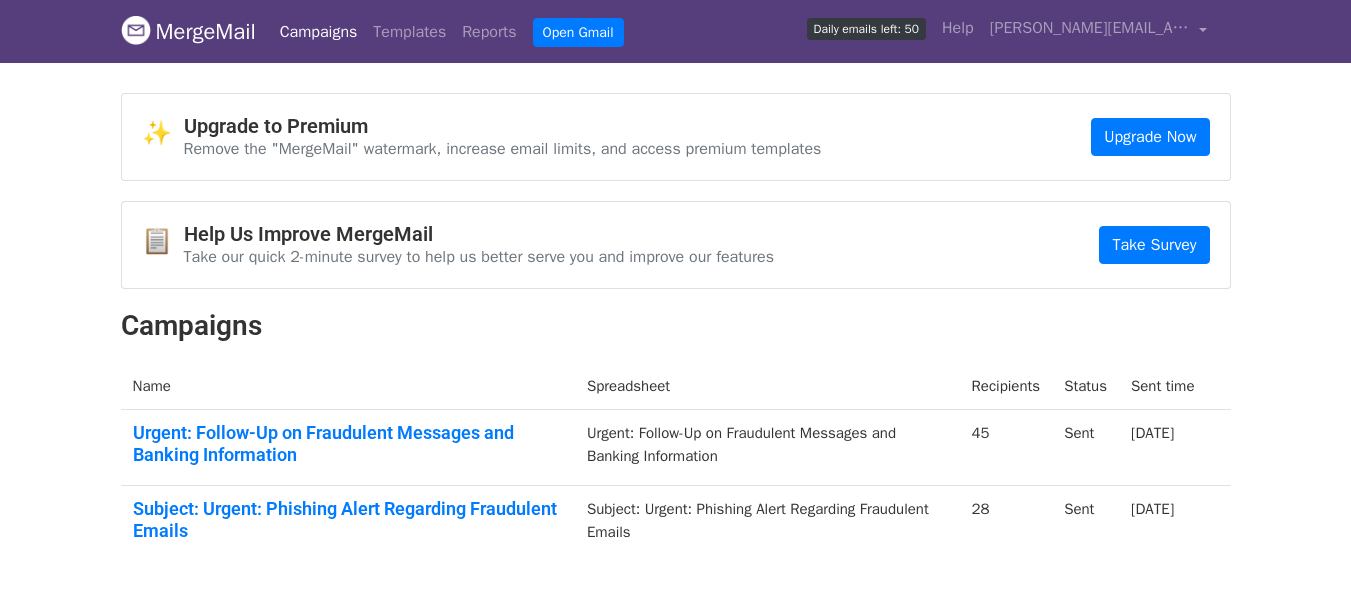scroll, scrollTop: 0, scrollLeft: 0, axis: both 